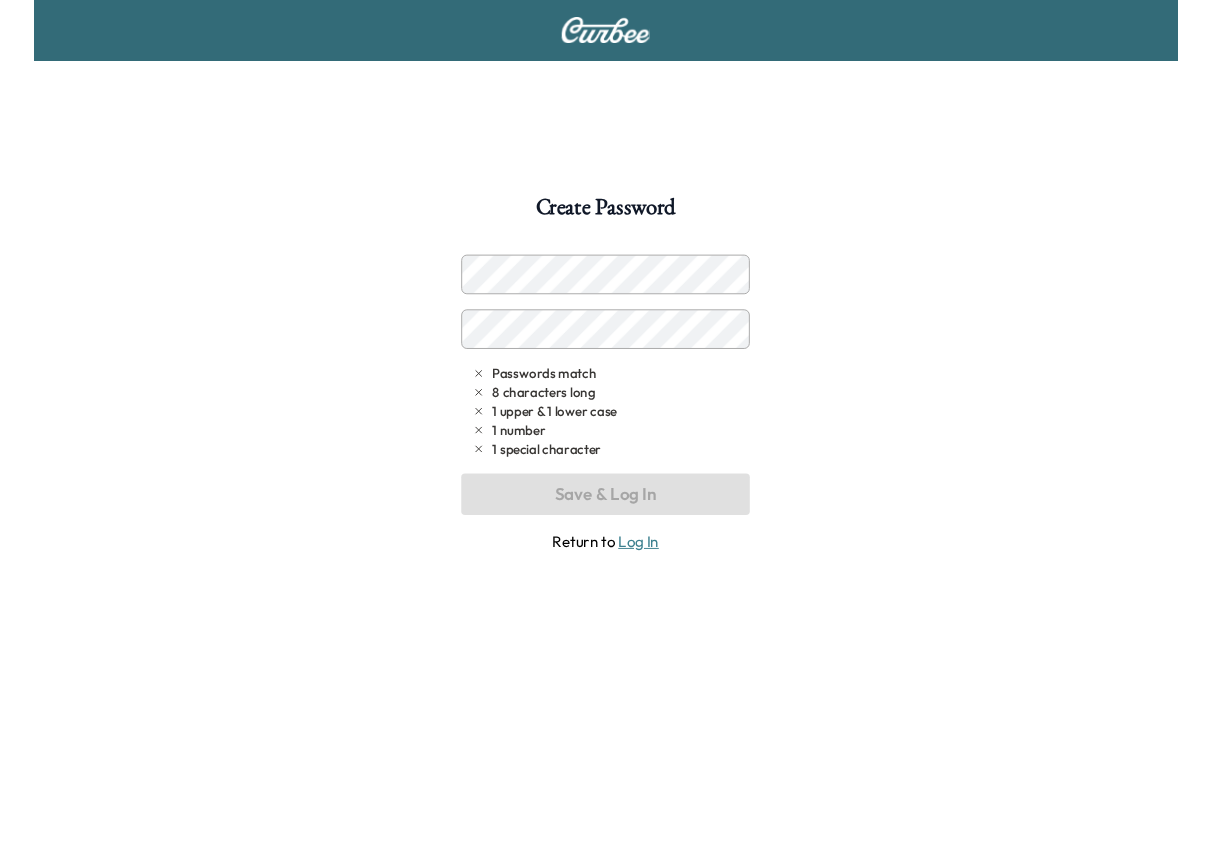 scroll, scrollTop: 0, scrollLeft: 0, axis: both 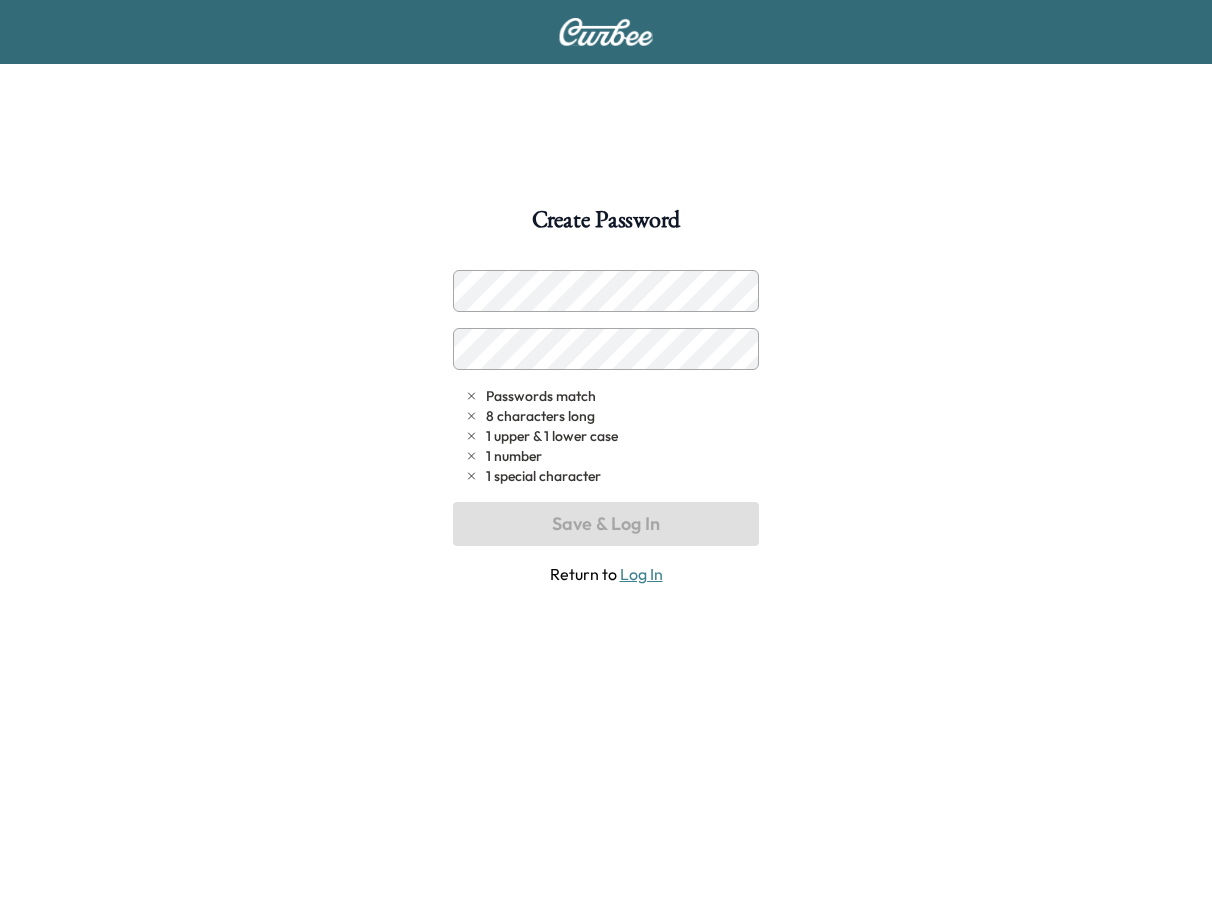 click at bounding box center (473, 291) 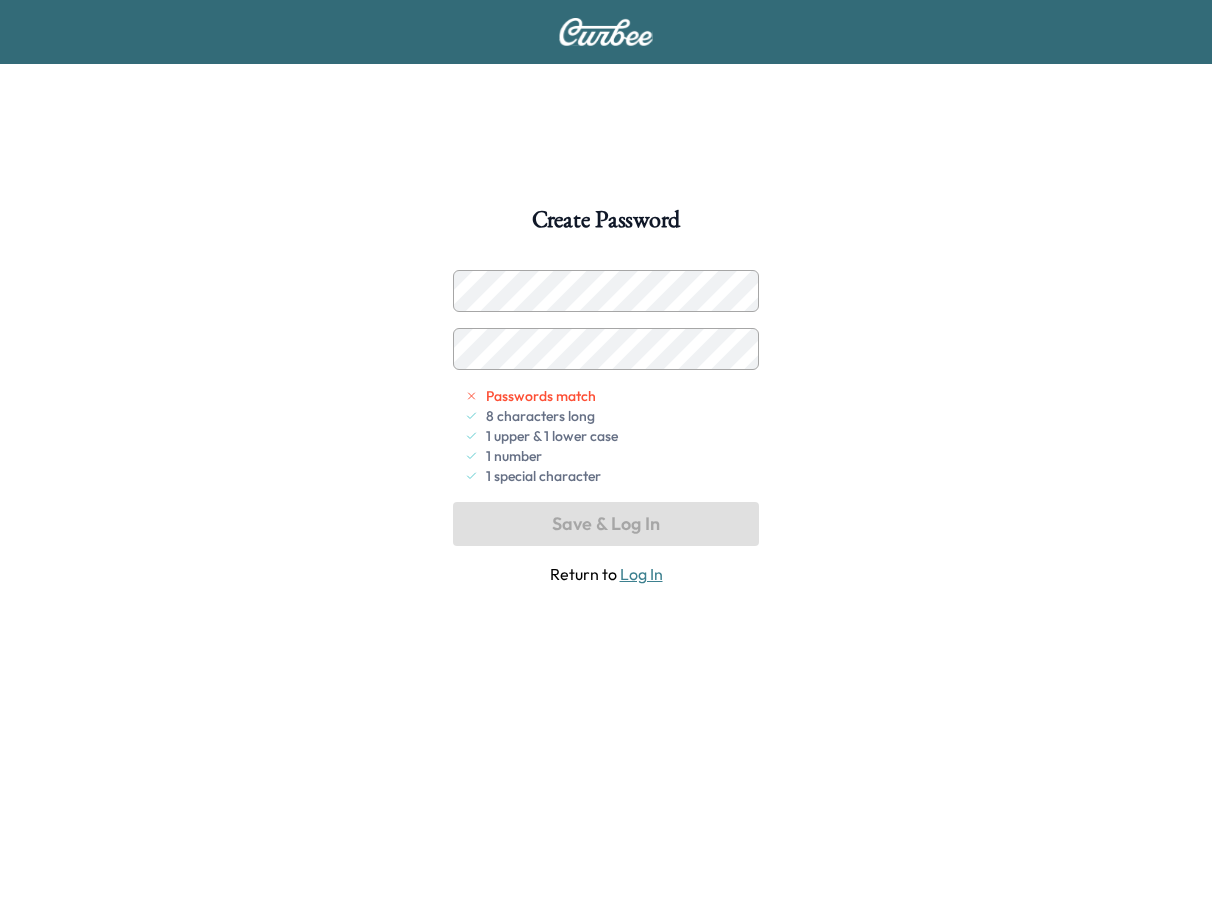 click at bounding box center [739, 349] 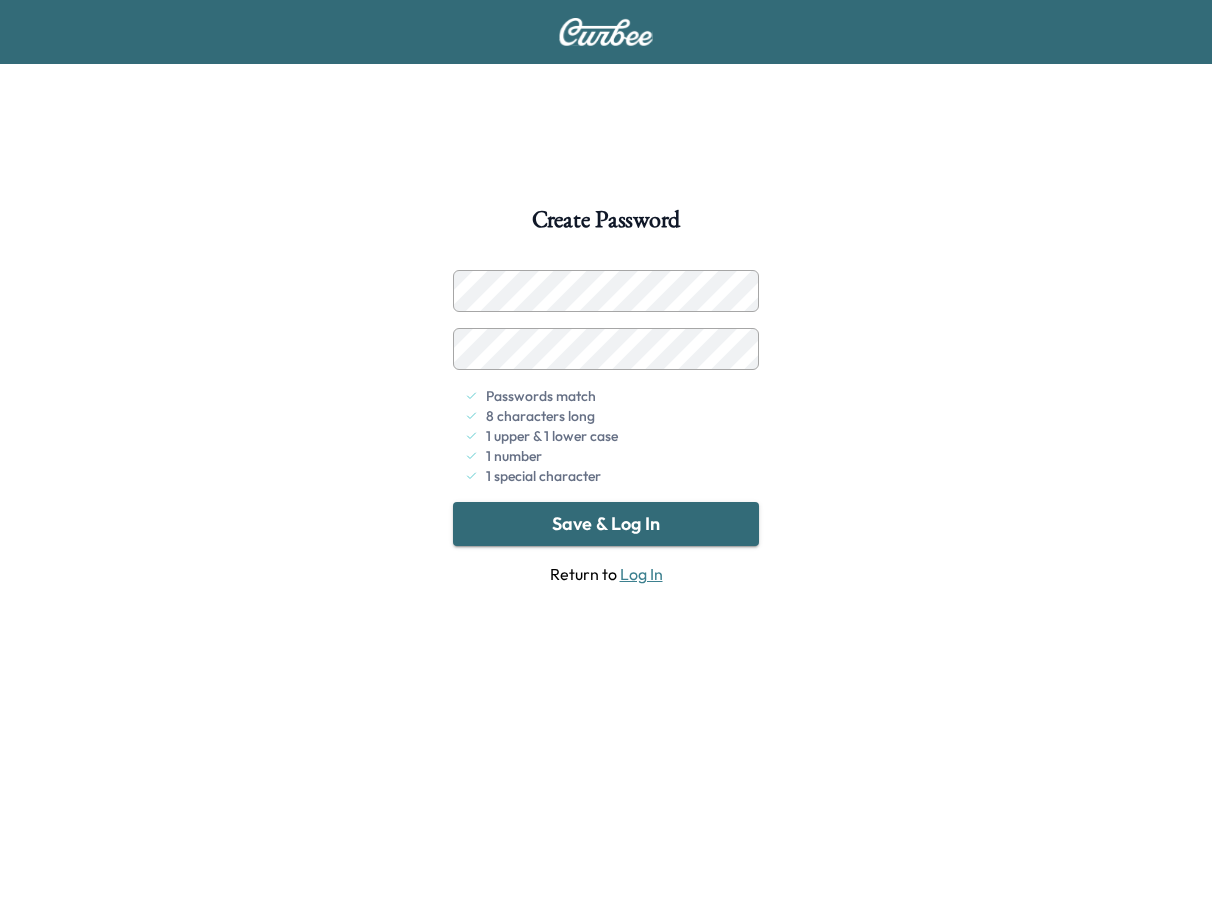 click on "Create Password Passwords match 8 characters long 1 upper & 1 lower case 1 number 1 special character Save & Log In Return to   Log In" at bounding box center (606, 665) 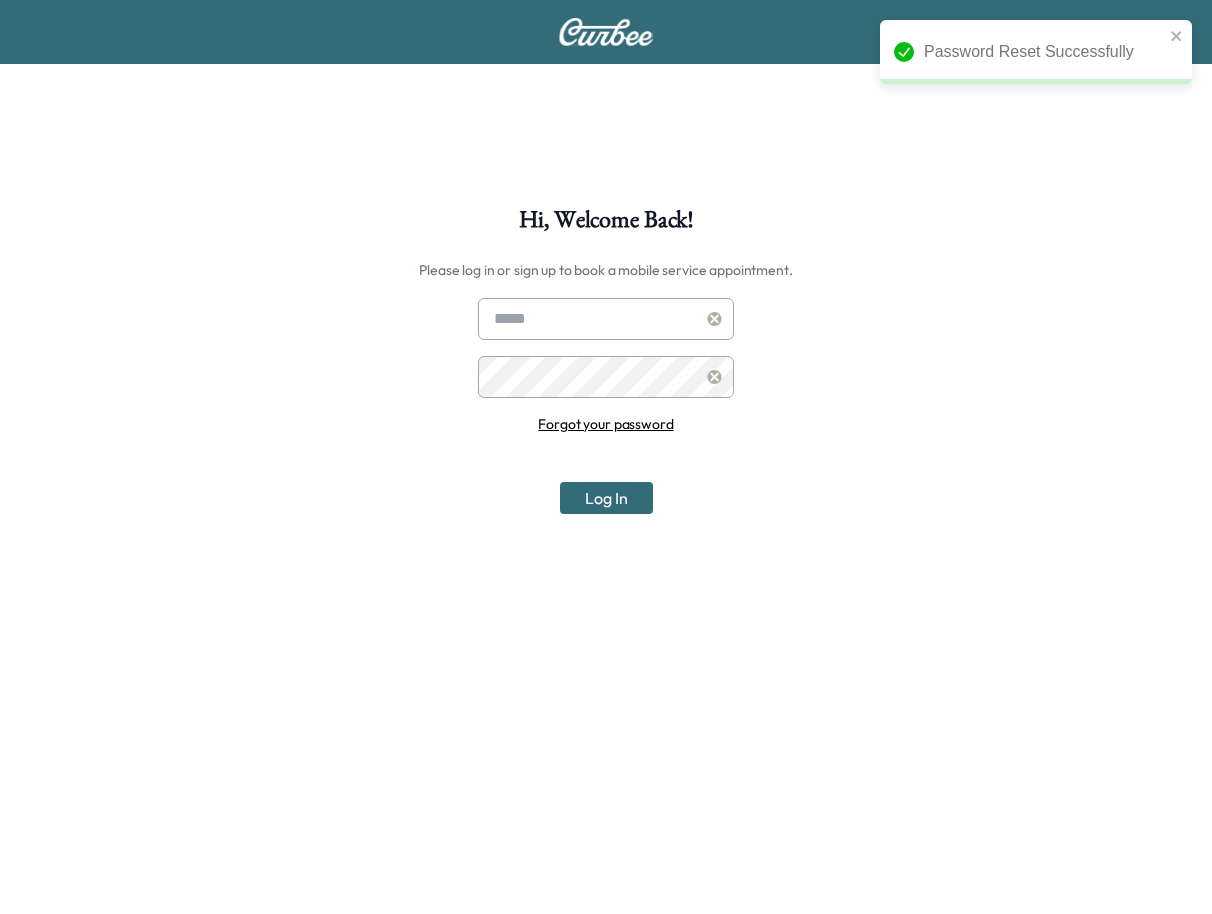 click at bounding box center (606, 319) 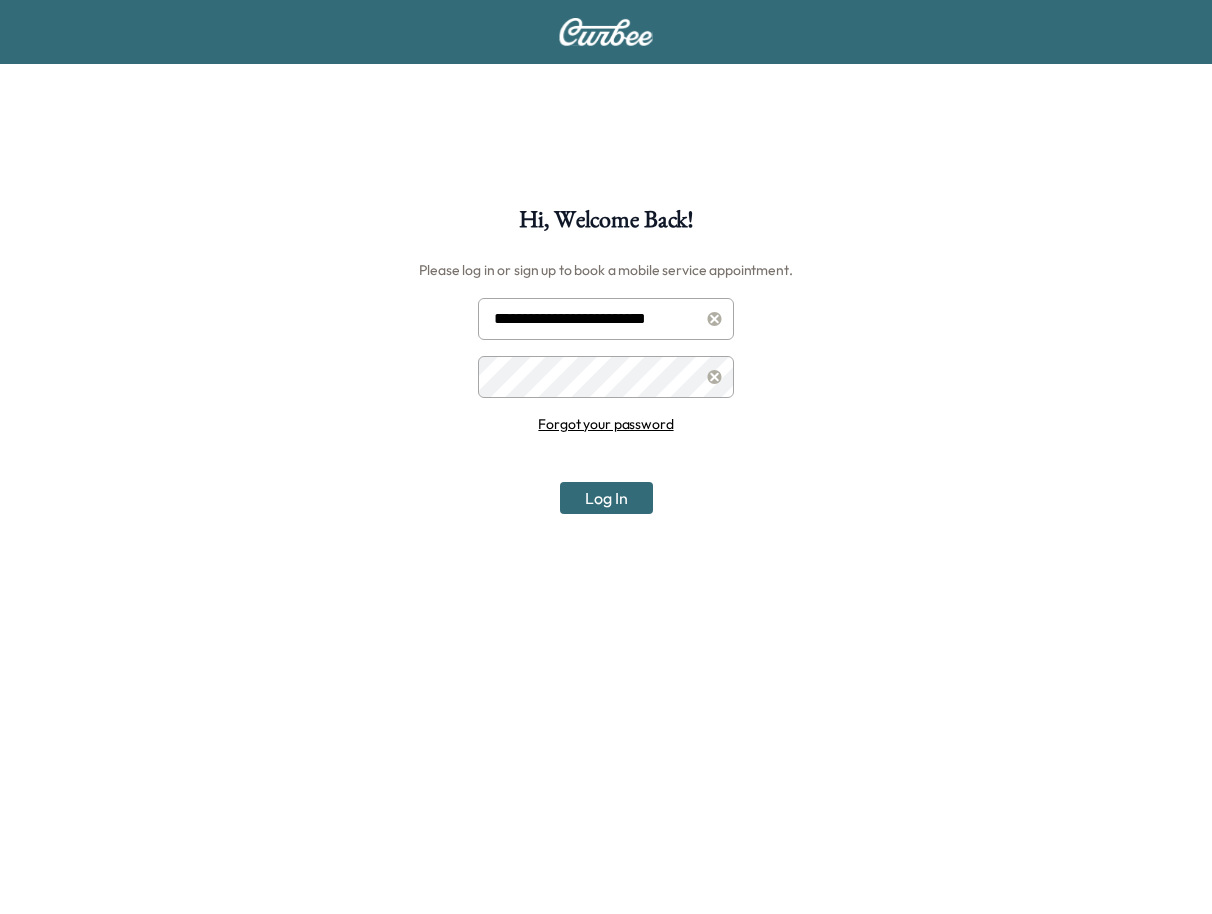 click on "Log In" at bounding box center (606, 498) 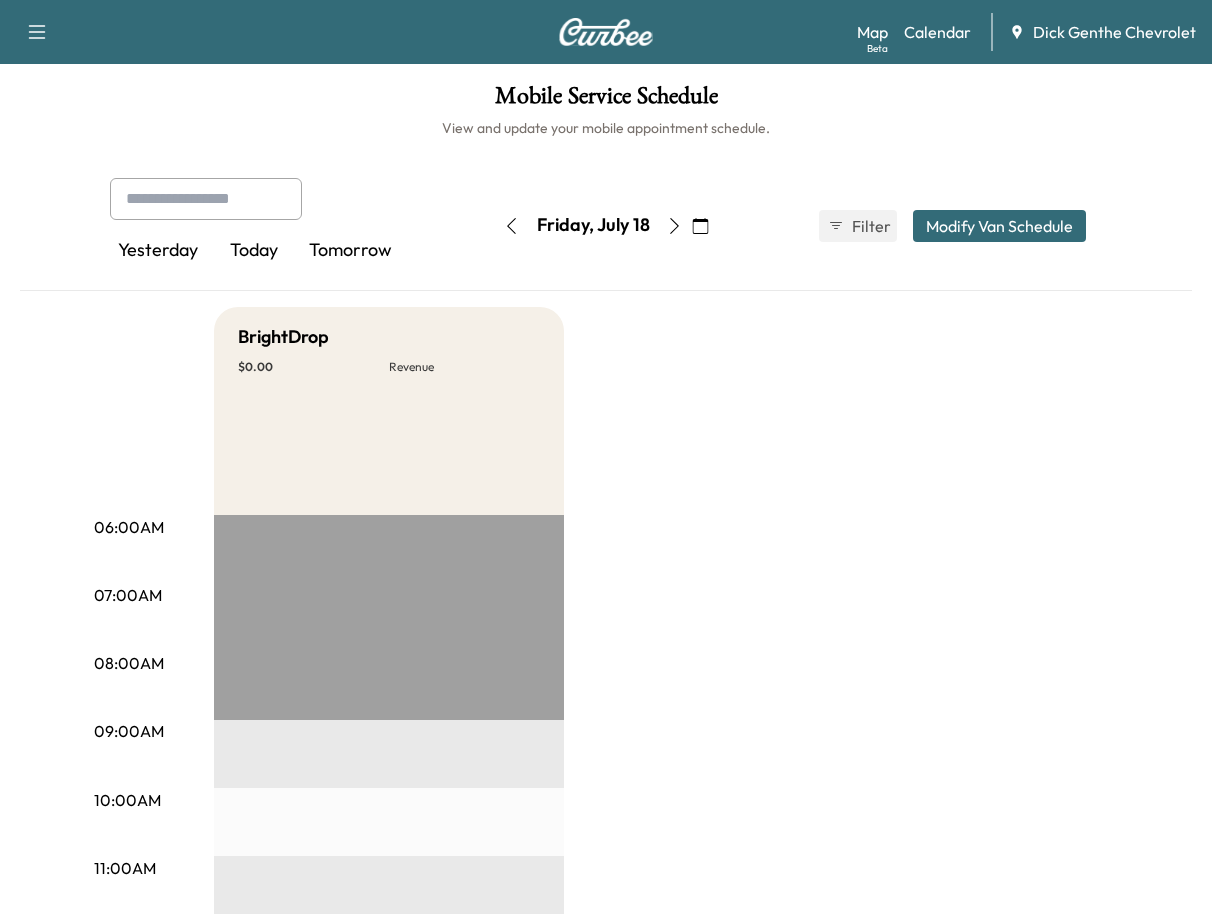 drag, startPoint x: 104, startPoint y: 3, endPoint x: 737, endPoint y: 314, distance: 705.273 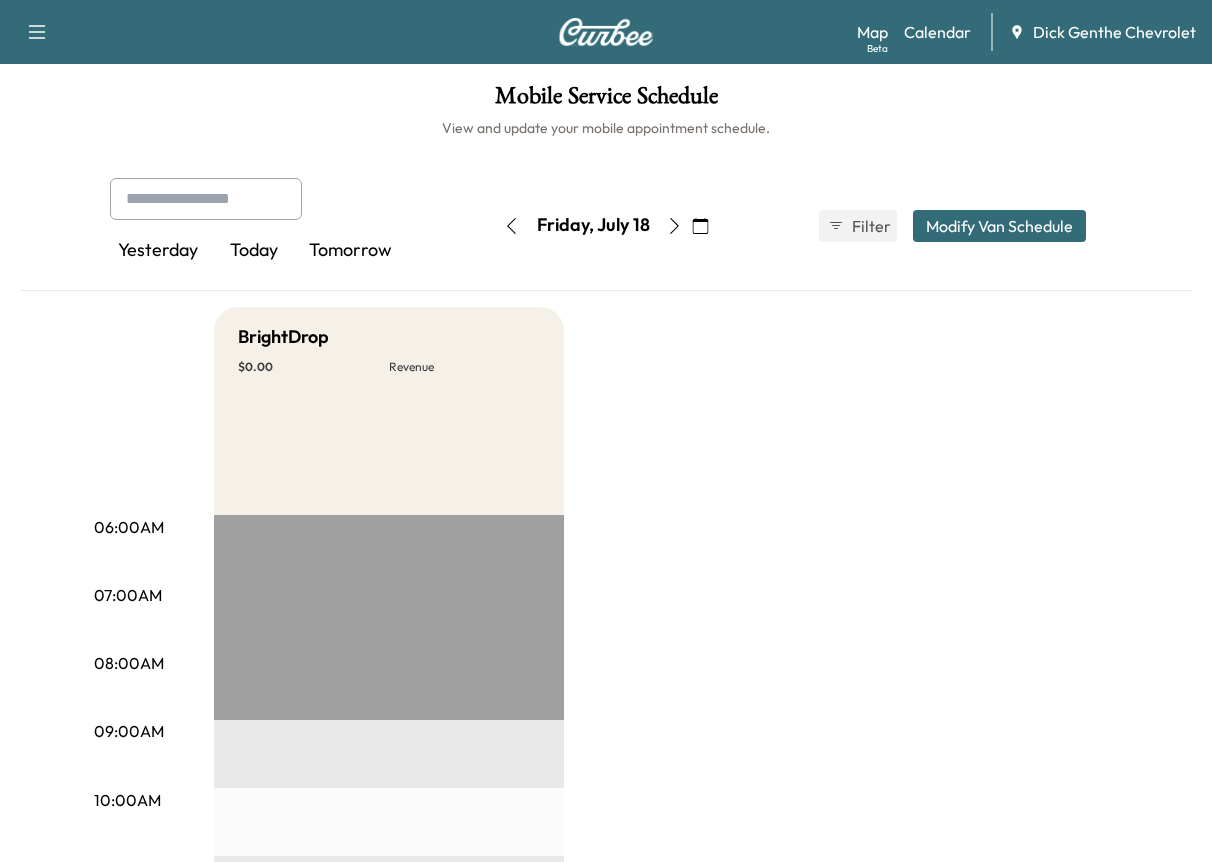 drag, startPoint x: 825, startPoint y: 451, endPoint x: 812, endPoint y: 438, distance: 18.384777 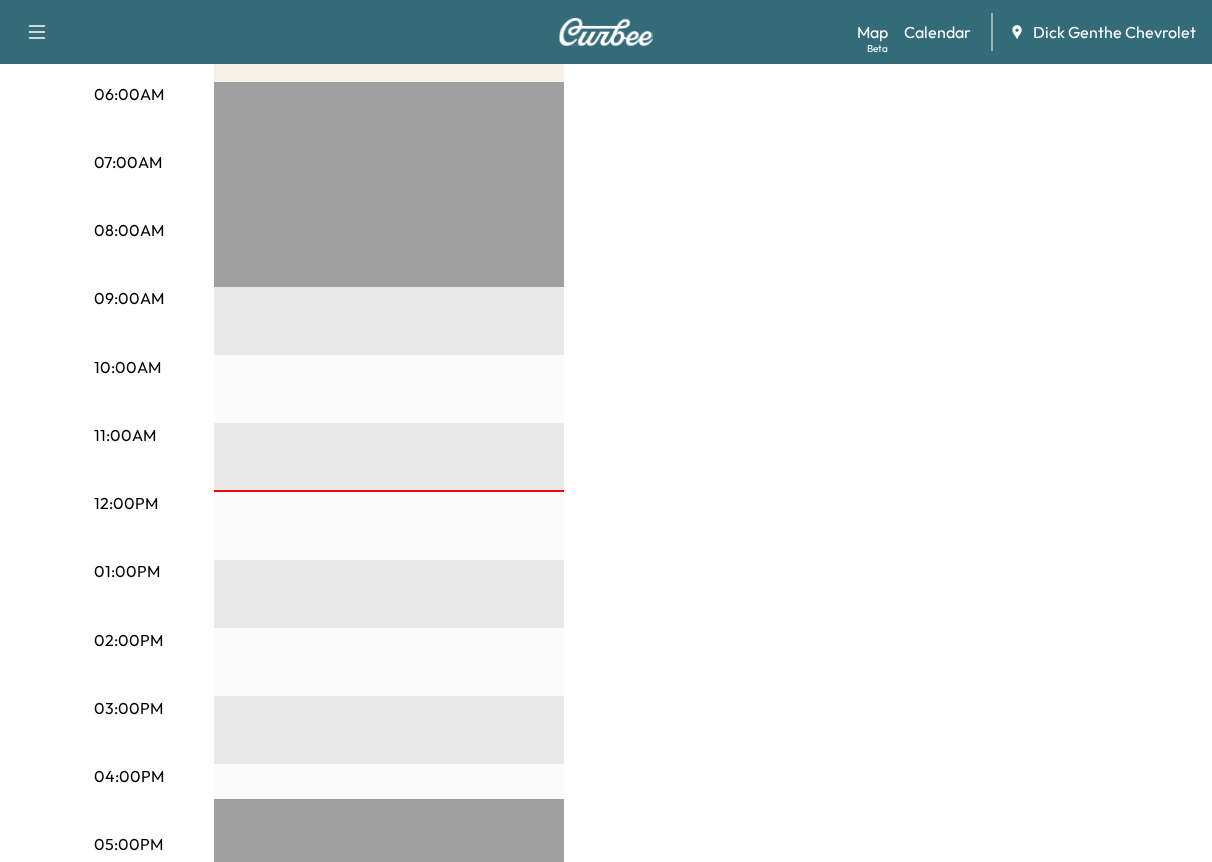scroll, scrollTop: 468, scrollLeft: 0, axis: vertical 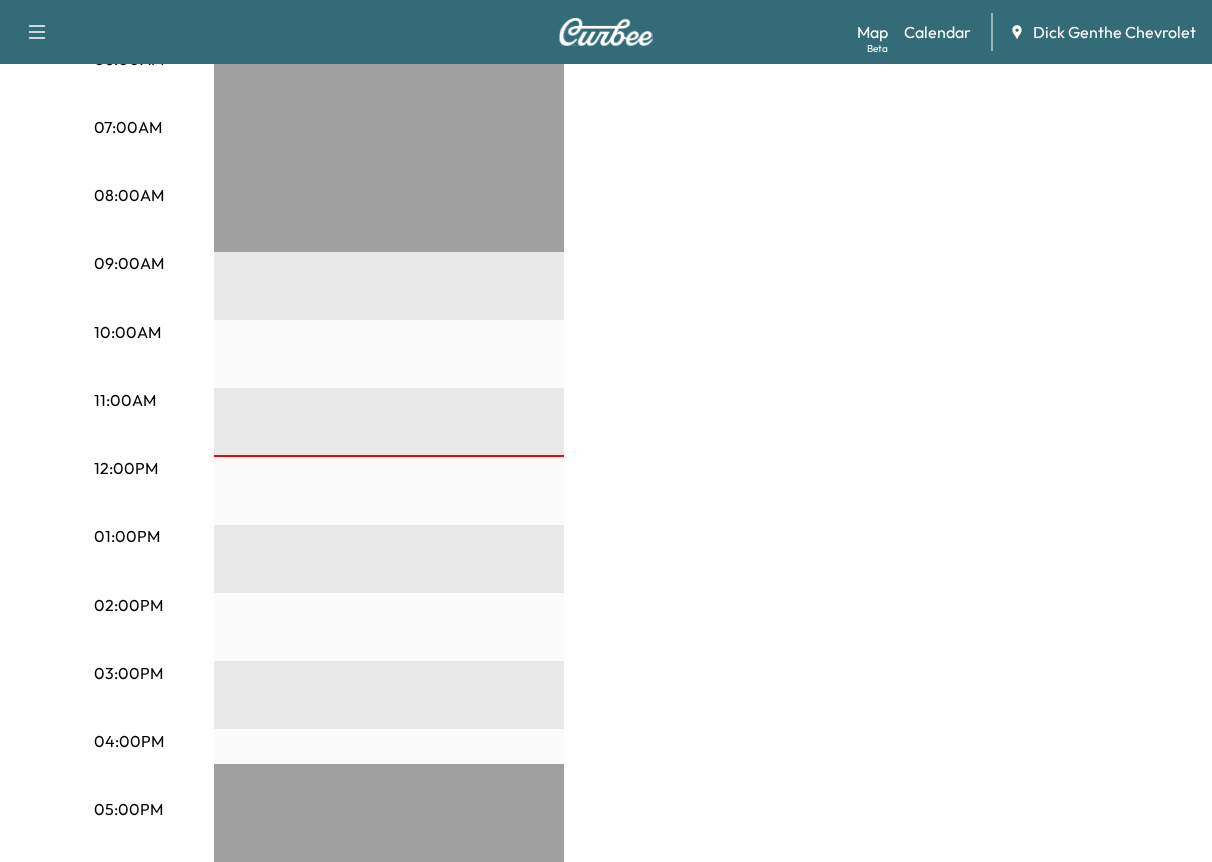 drag, startPoint x: 707, startPoint y: 351, endPoint x: 626, endPoint y: 336, distance: 82.37718 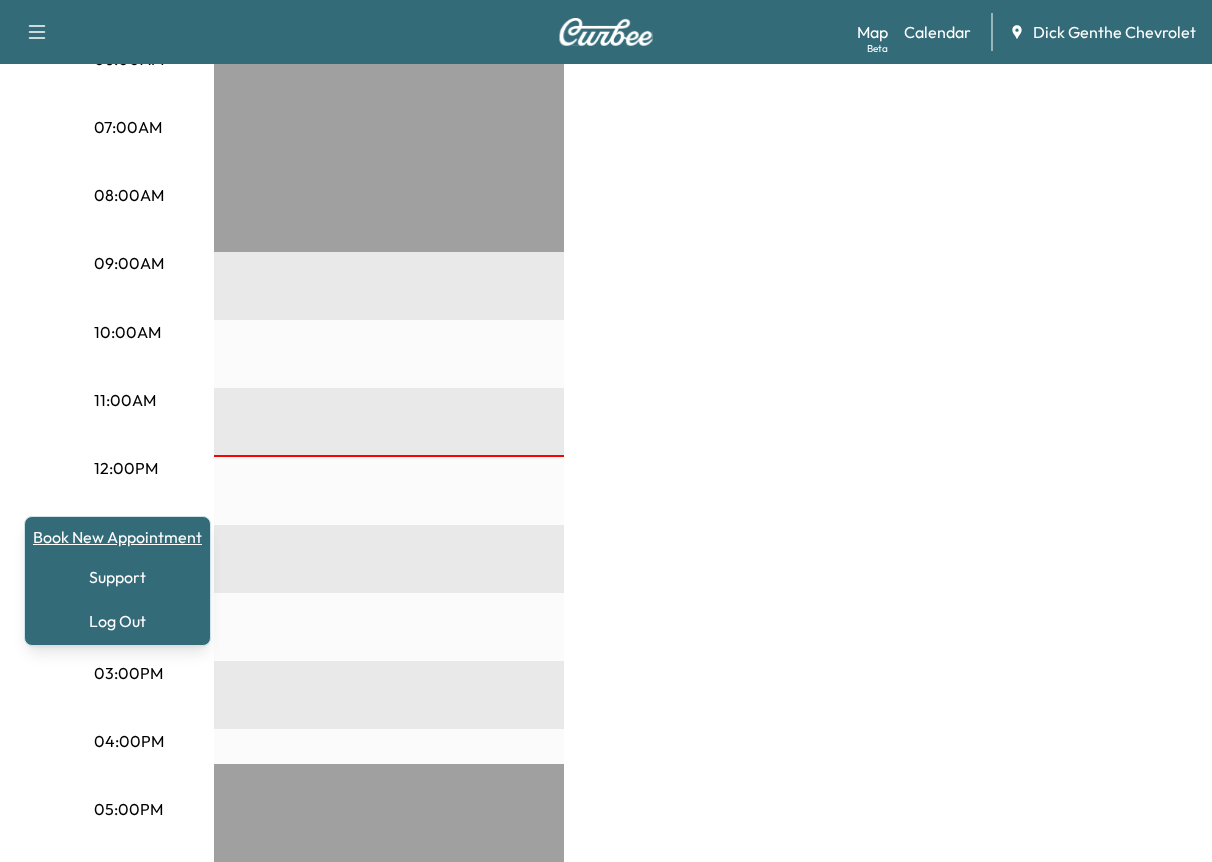click on "Book New Appointment" at bounding box center (117, 537) 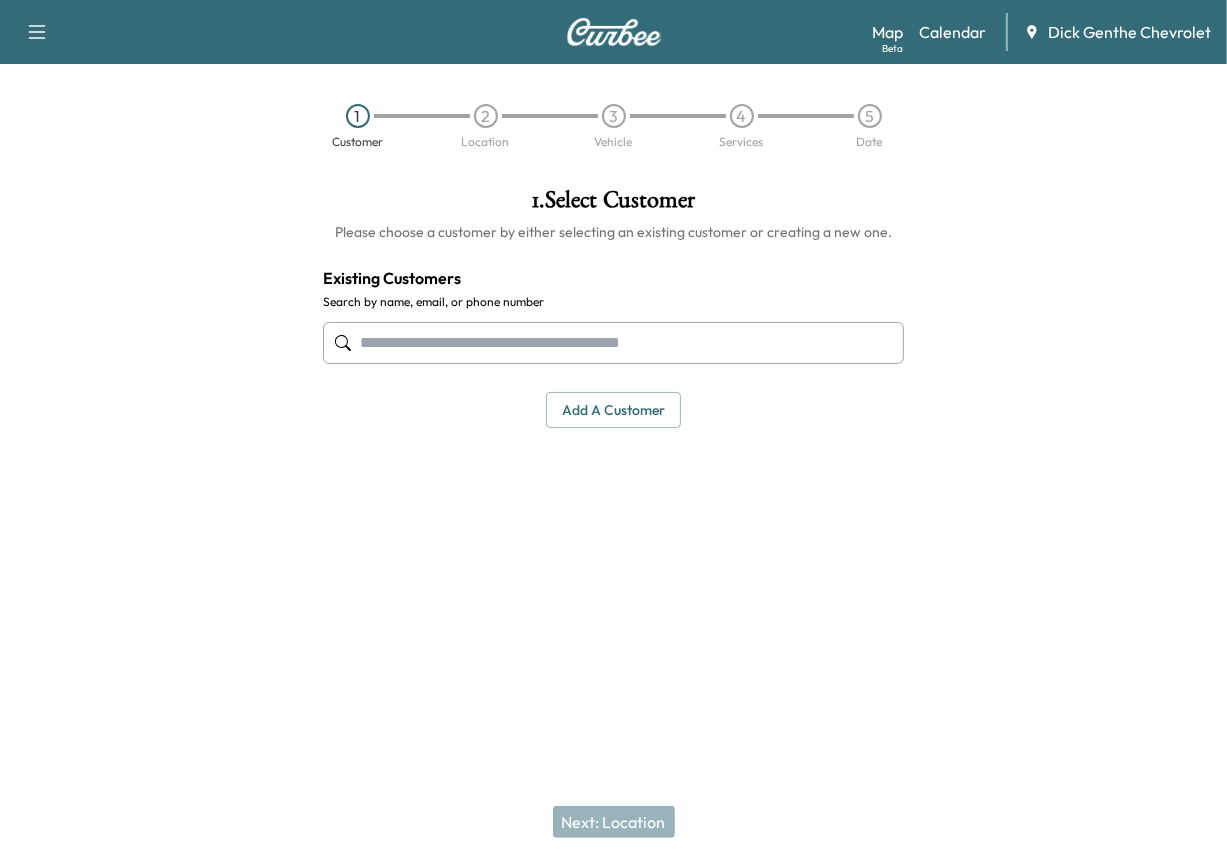 click at bounding box center (614, 343) 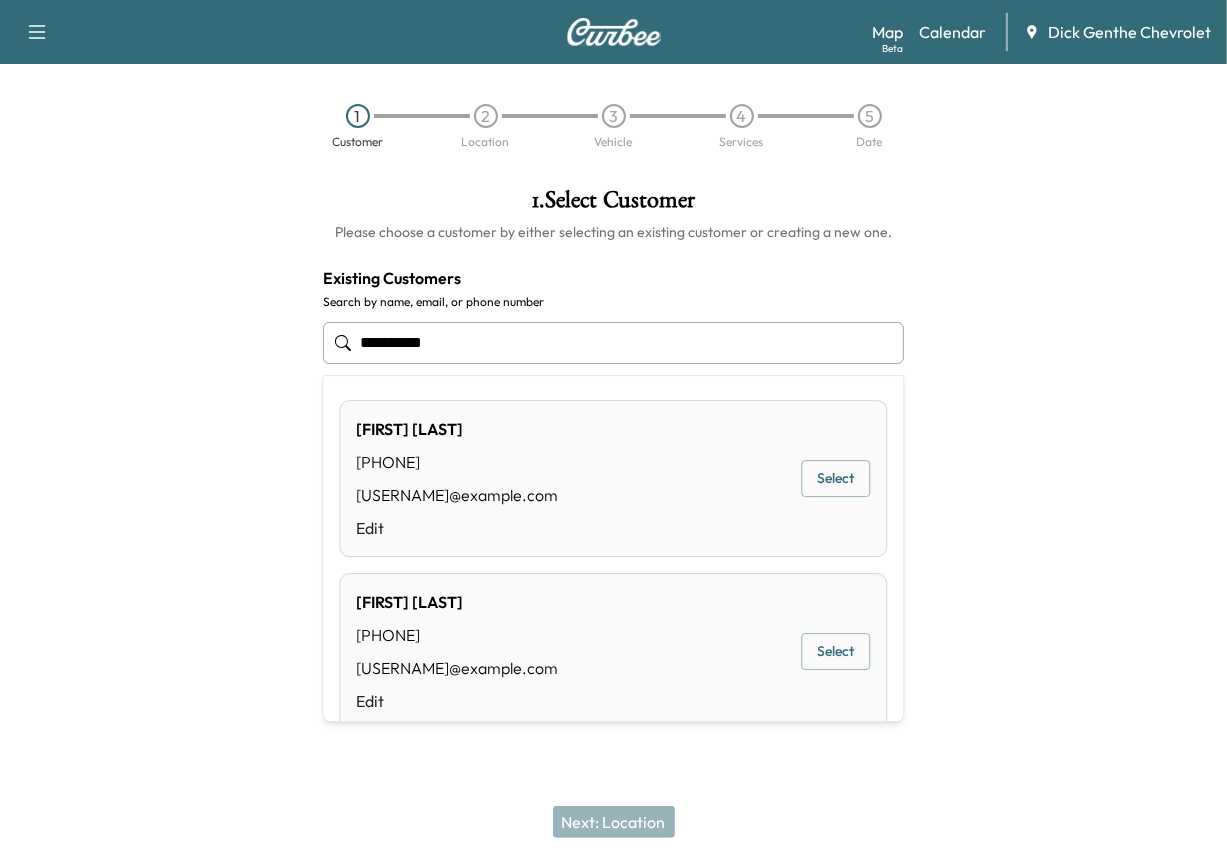 click on "Select" at bounding box center [835, 478] 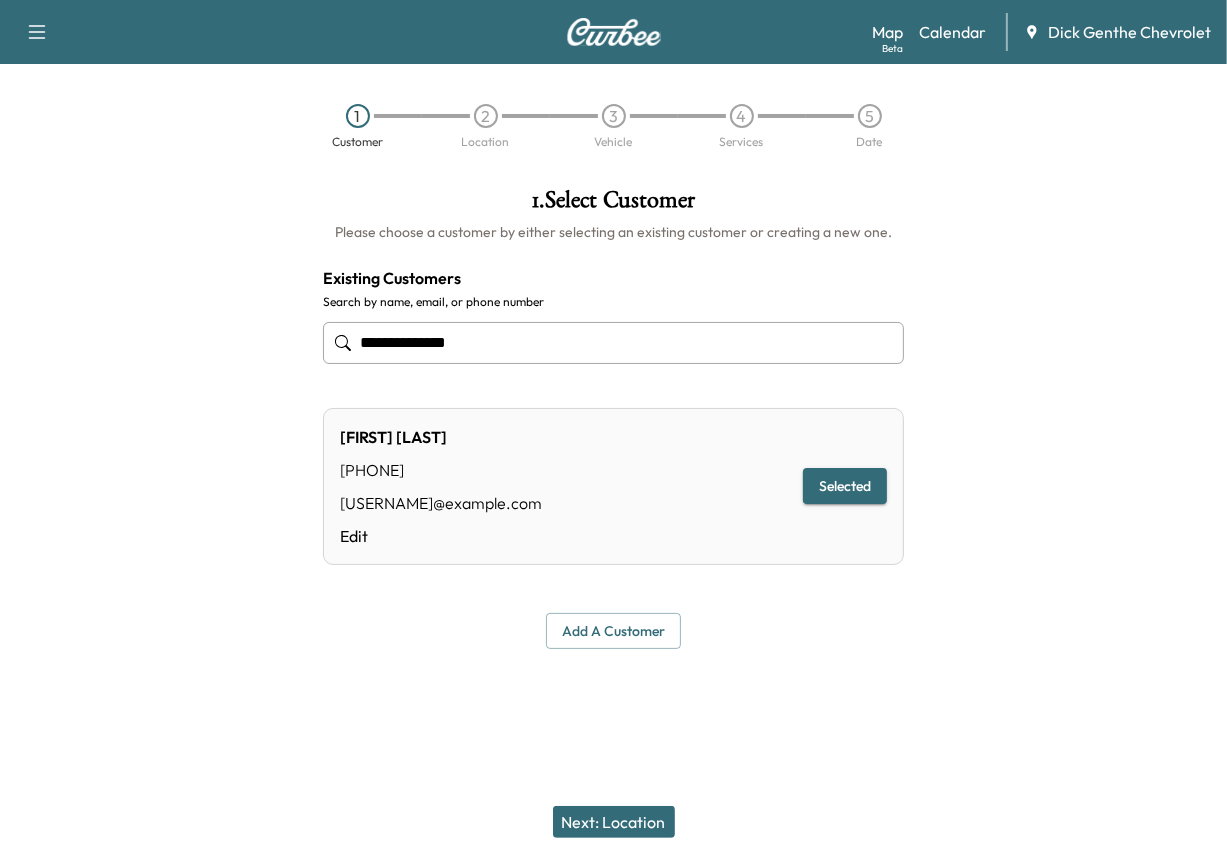 type on "**********" 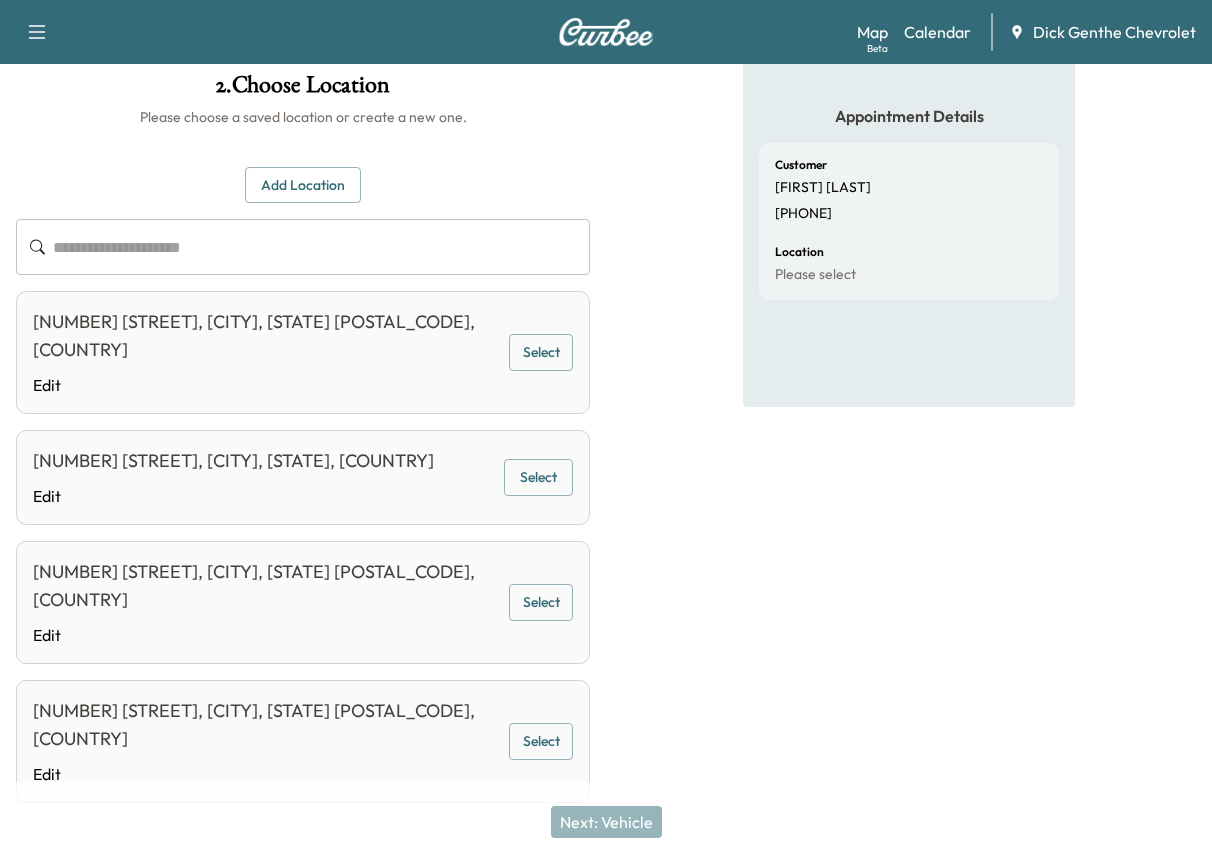 scroll, scrollTop: 118, scrollLeft: 0, axis: vertical 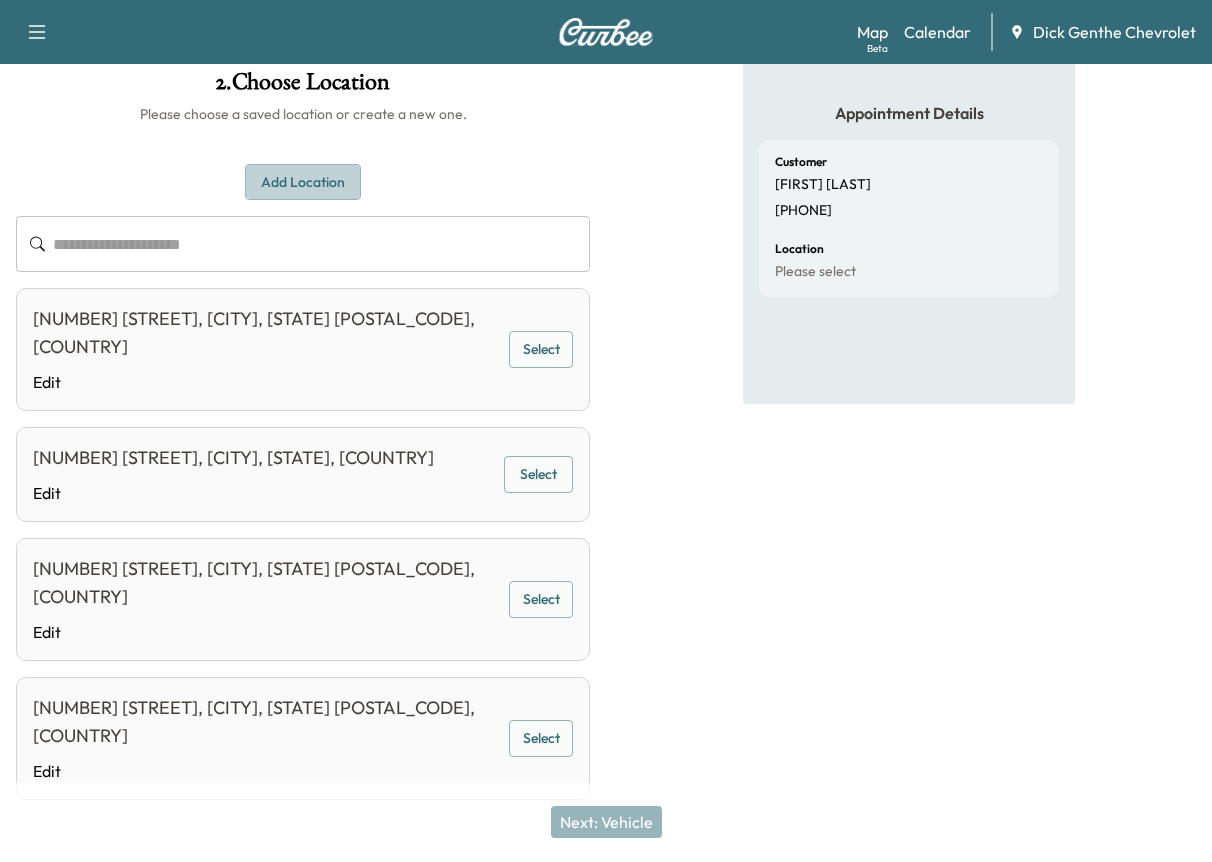 click on "Add Location" at bounding box center [303, 182] 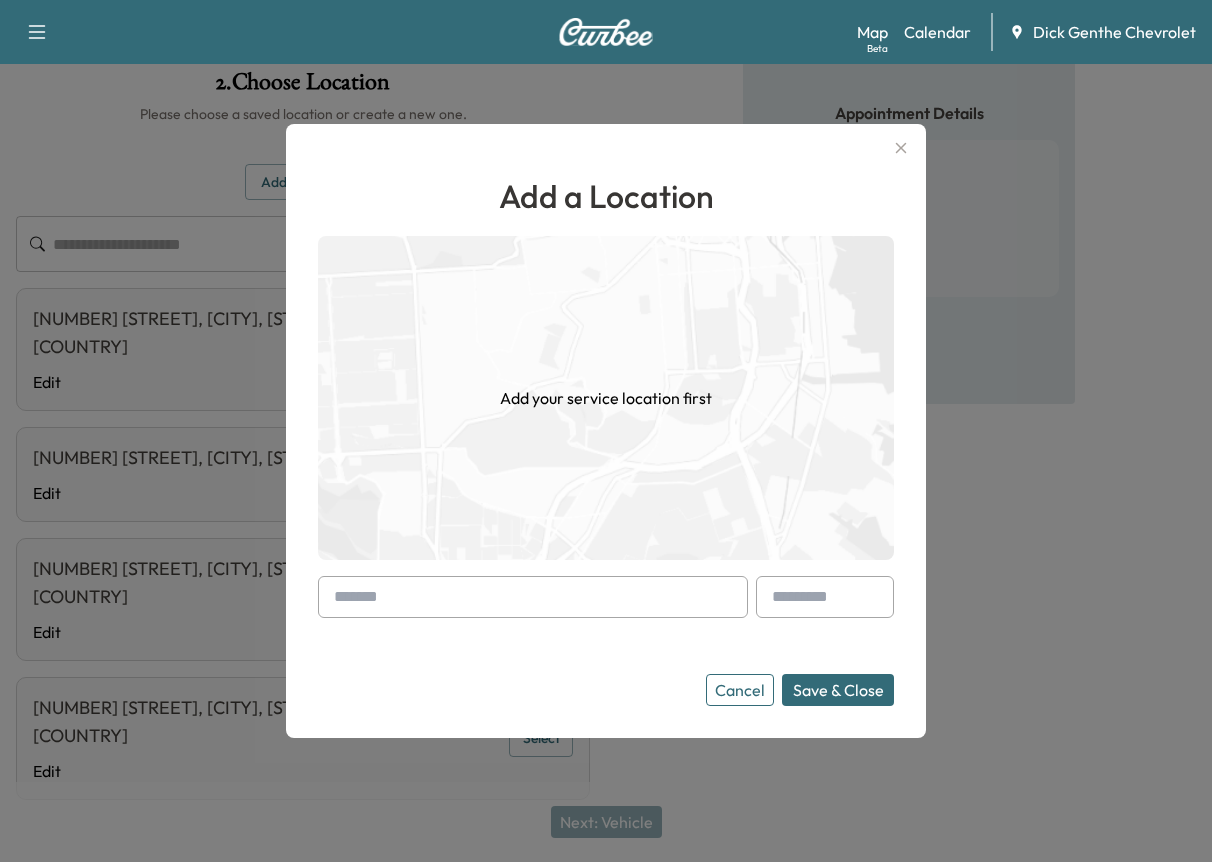 click at bounding box center [533, 597] 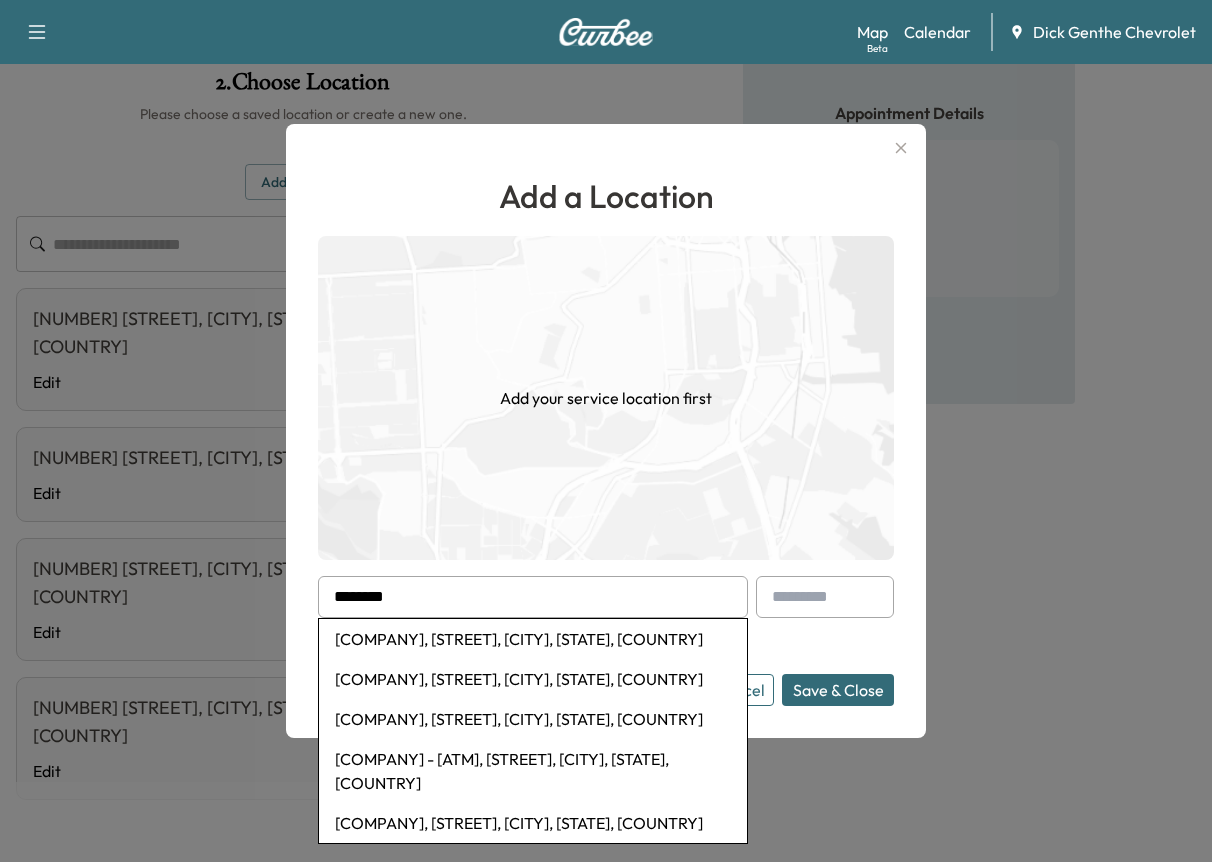 click on "[COMPANY], [STREET], [CITY], [STATE], [COUNTRY]" at bounding box center [533, 639] 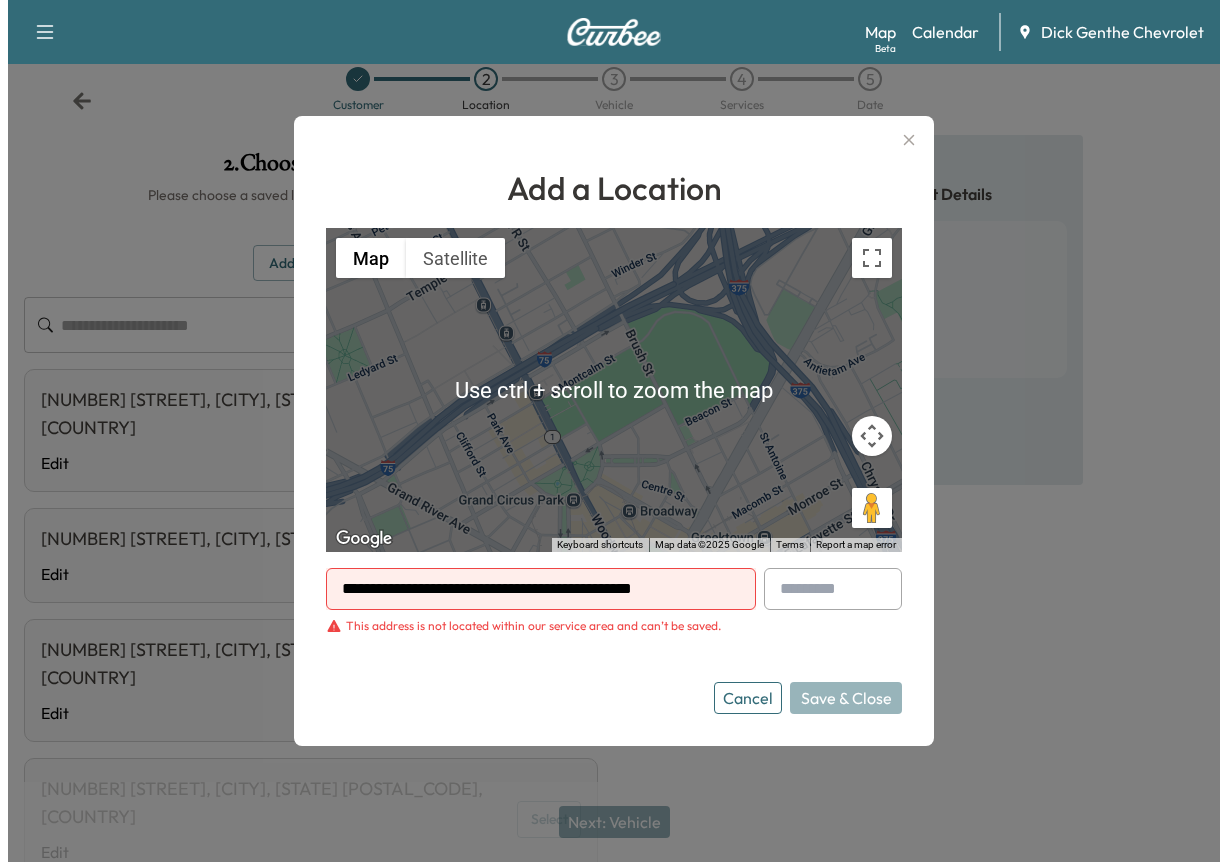 scroll, scrollTop: 0, scrollLeft: 0, axis: both 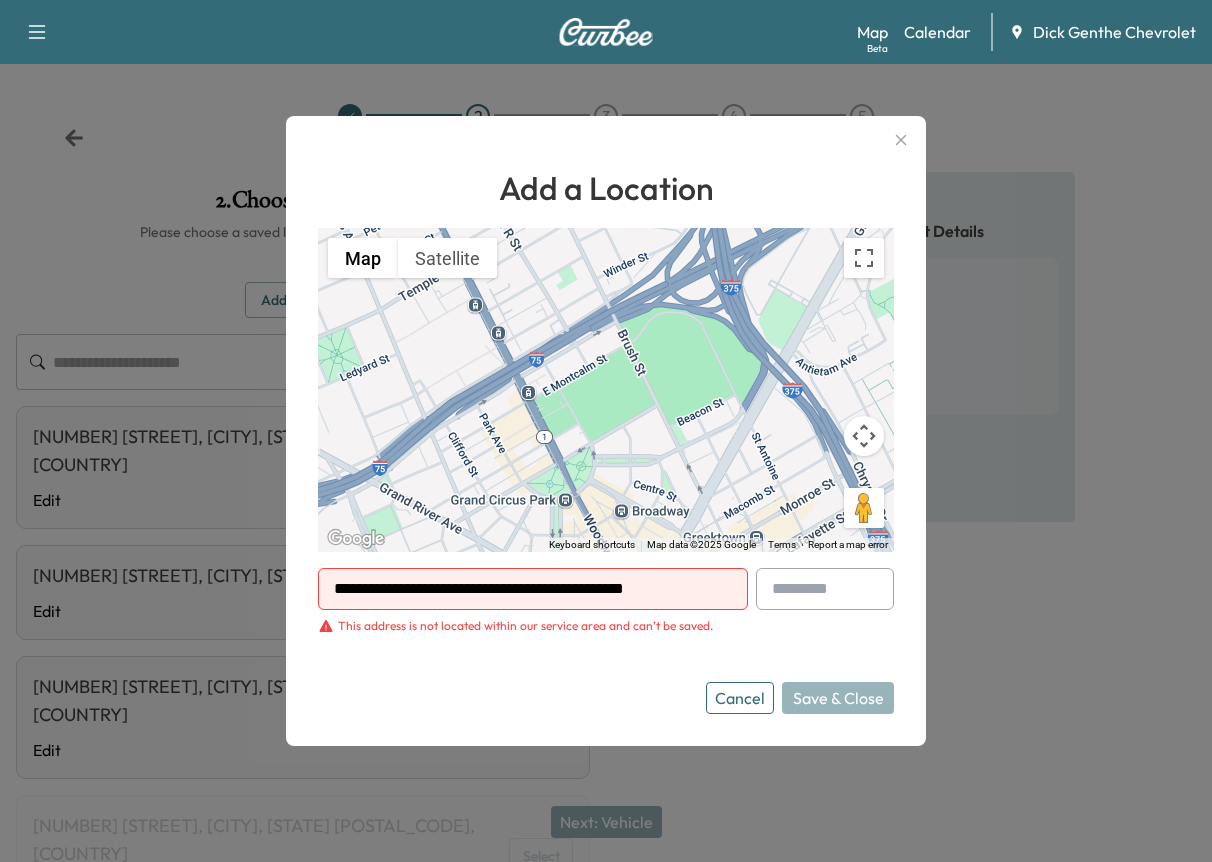 click on "To activate drag with keyboard, press Alt + Enter. Once in keyboard drag state, use the arrow keys to move the marker. To complete the drag, press the Enter key. To cancel, press Escape." at bounding box center [606, 390] 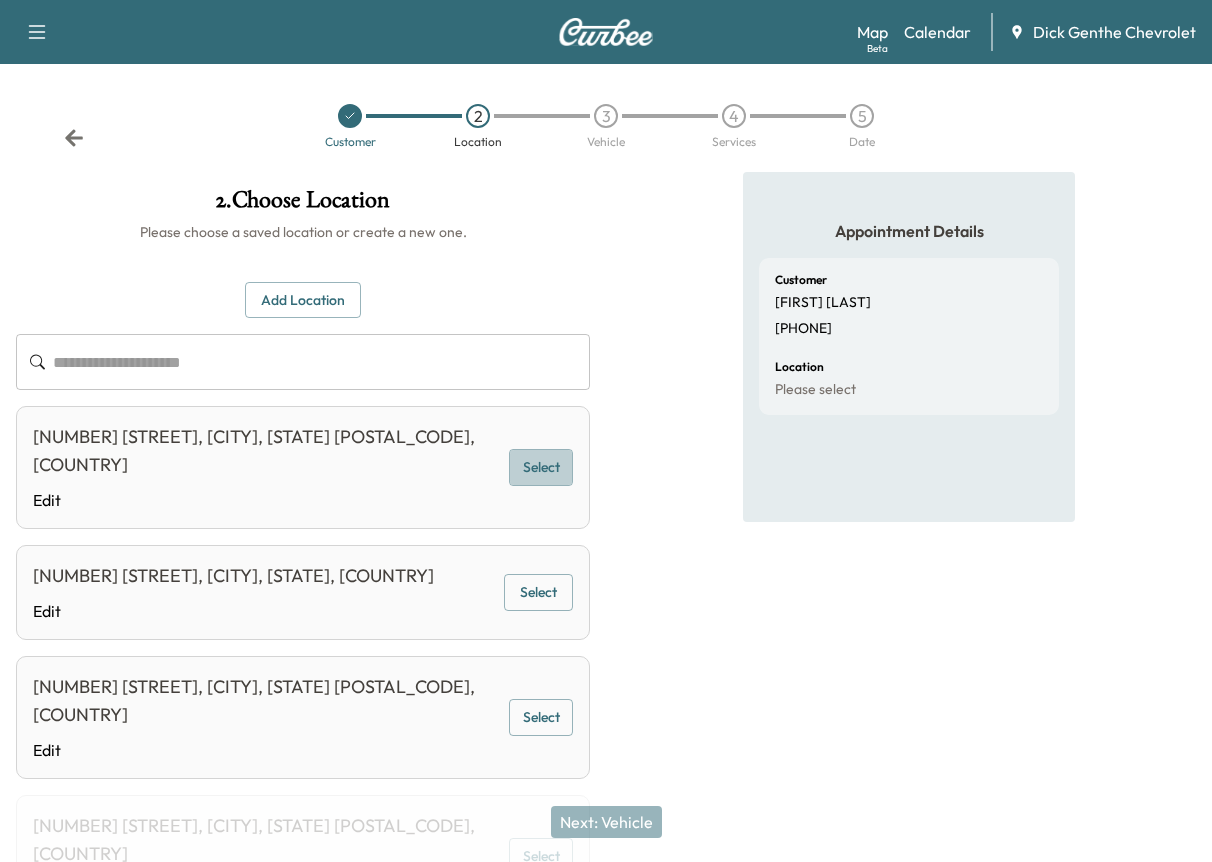 click on "Select" at bounding box center (541, 467) 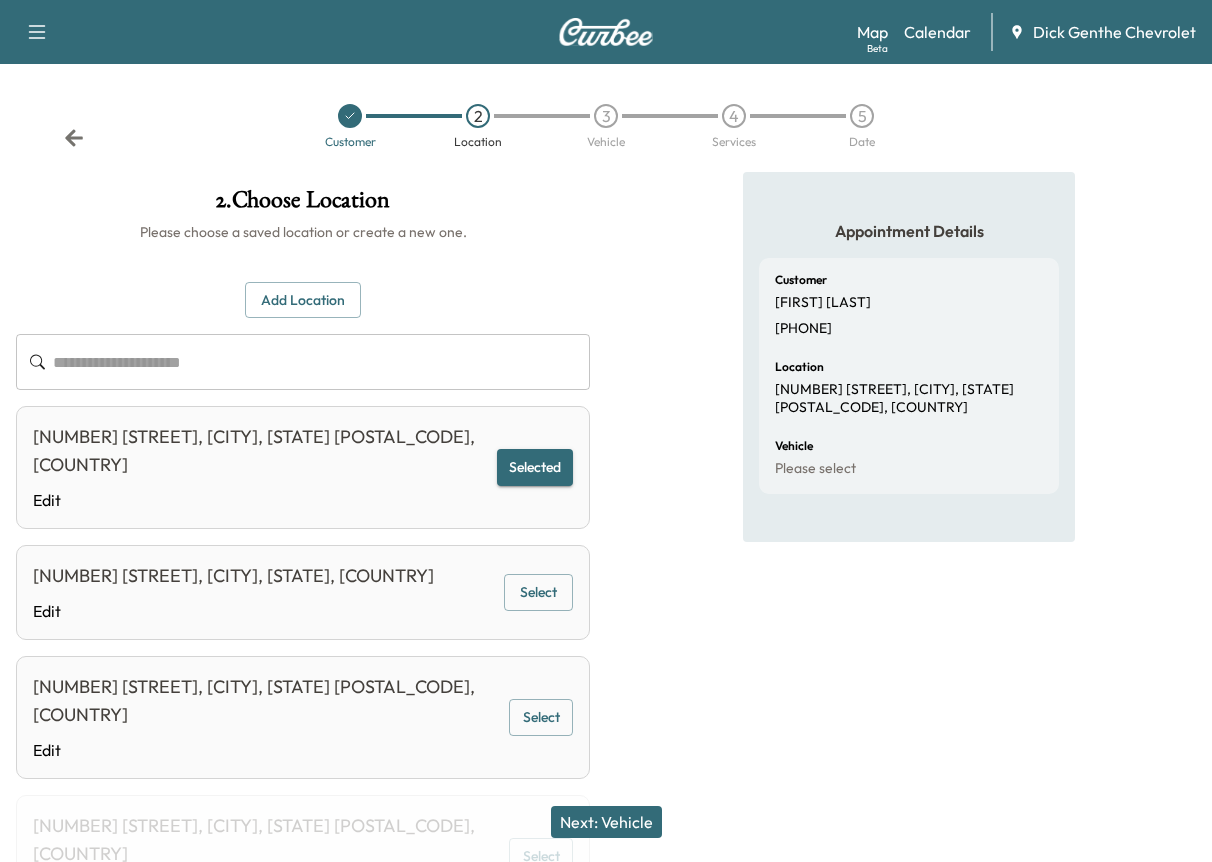 click on "Select" at bounding box center (538, 592) 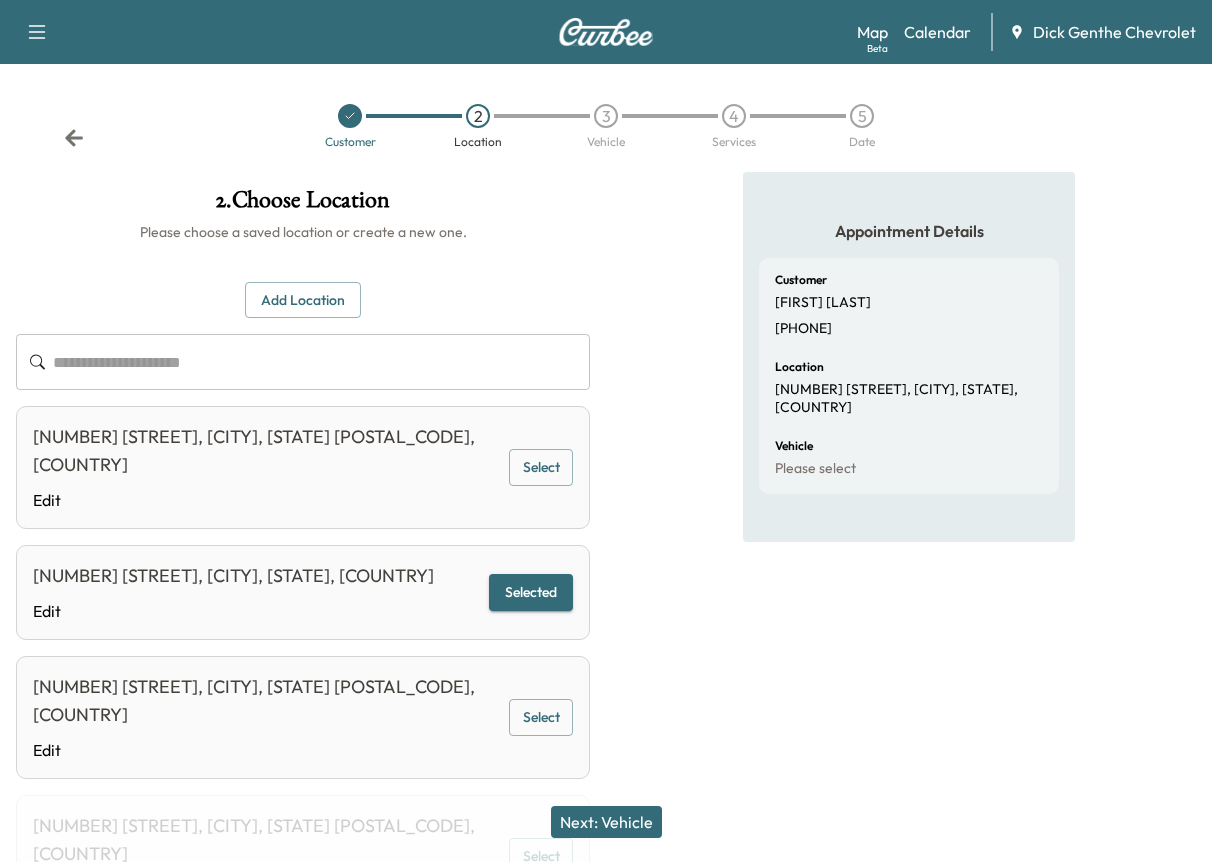 click on "Next: Vehicle" at bounding box center (606, 822) 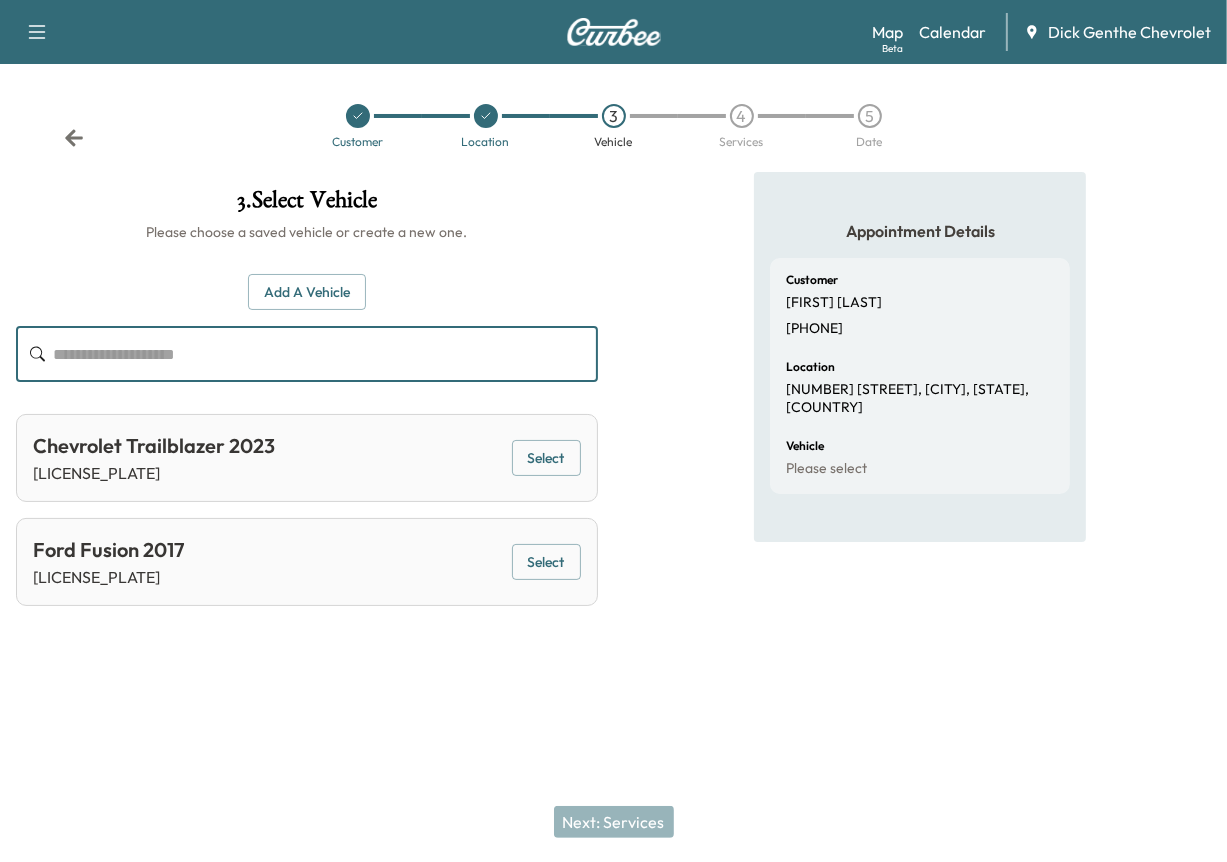 click at bounding box center [325, 354] 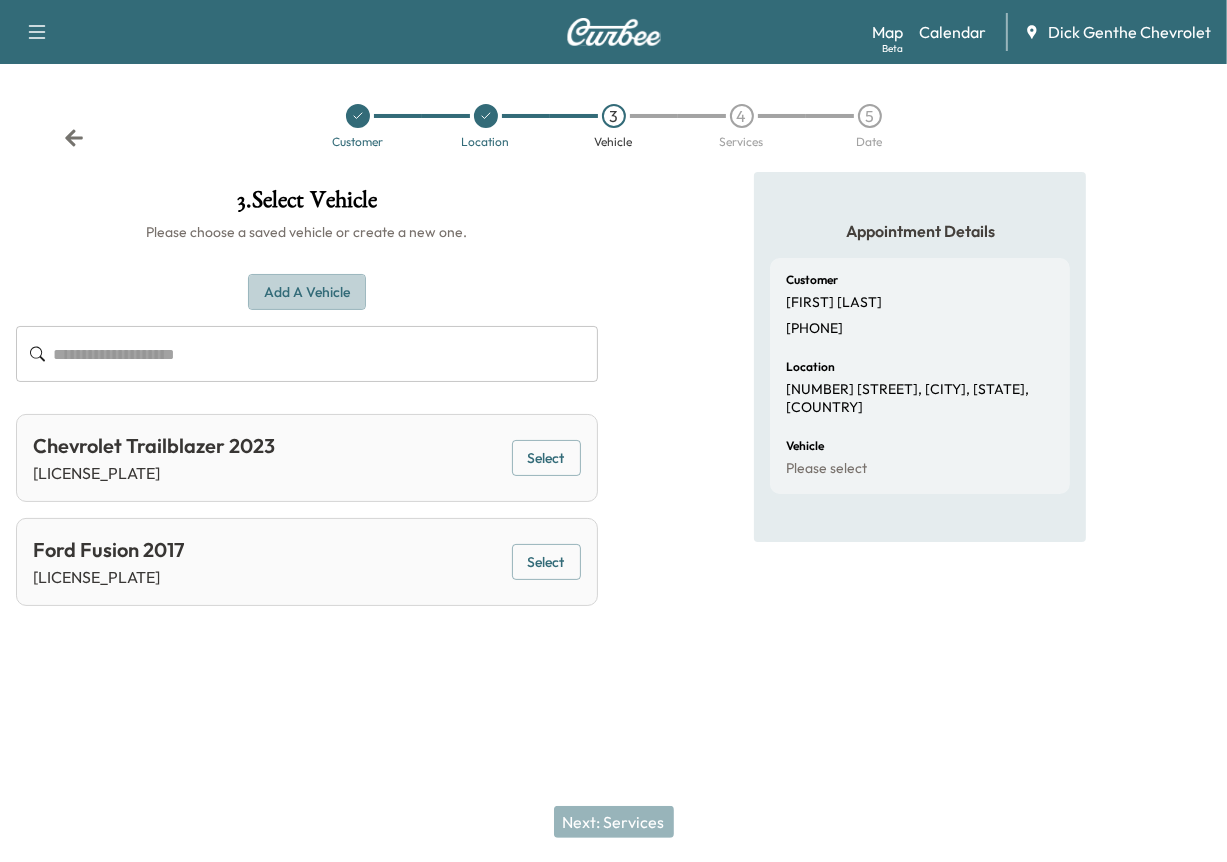 click on "Add a Vehicle" at bounding box center (307, 292) 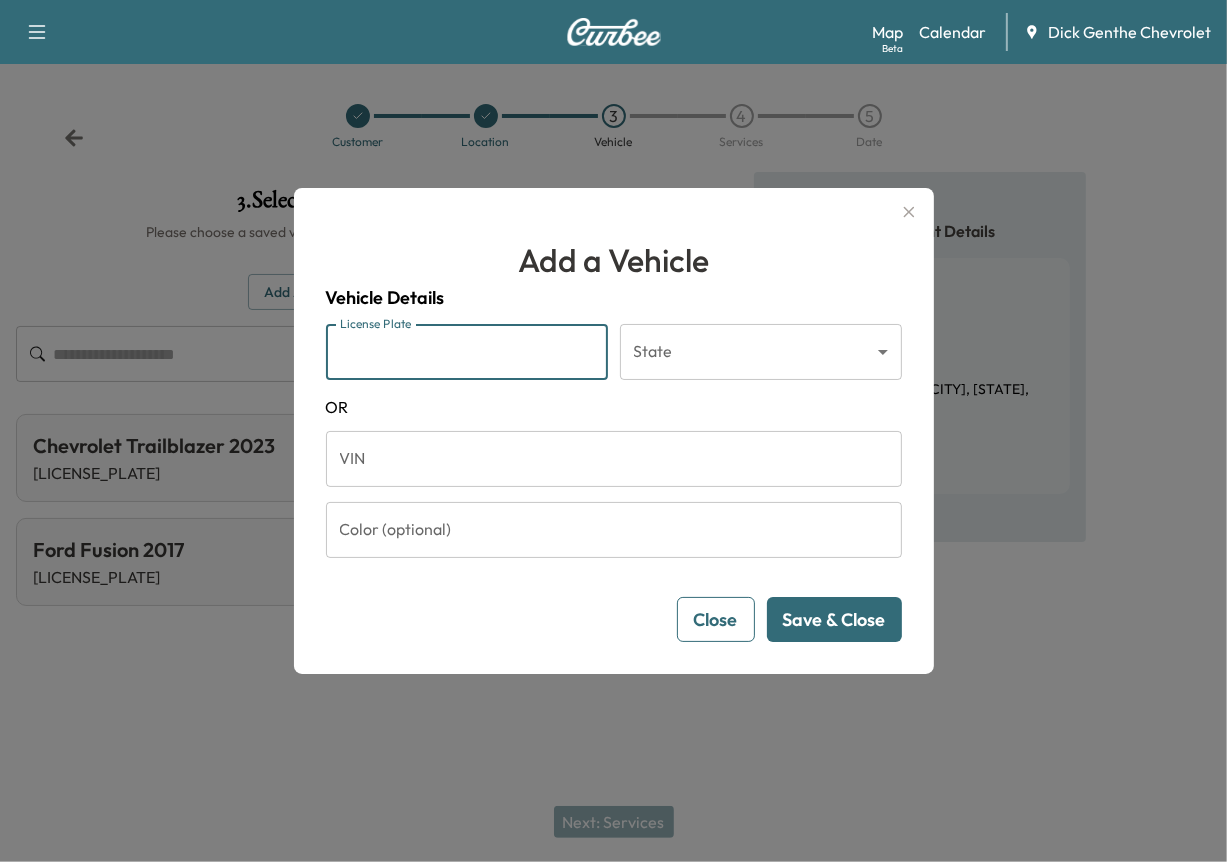 click on "License Plate" at bounding box center (467, 352) 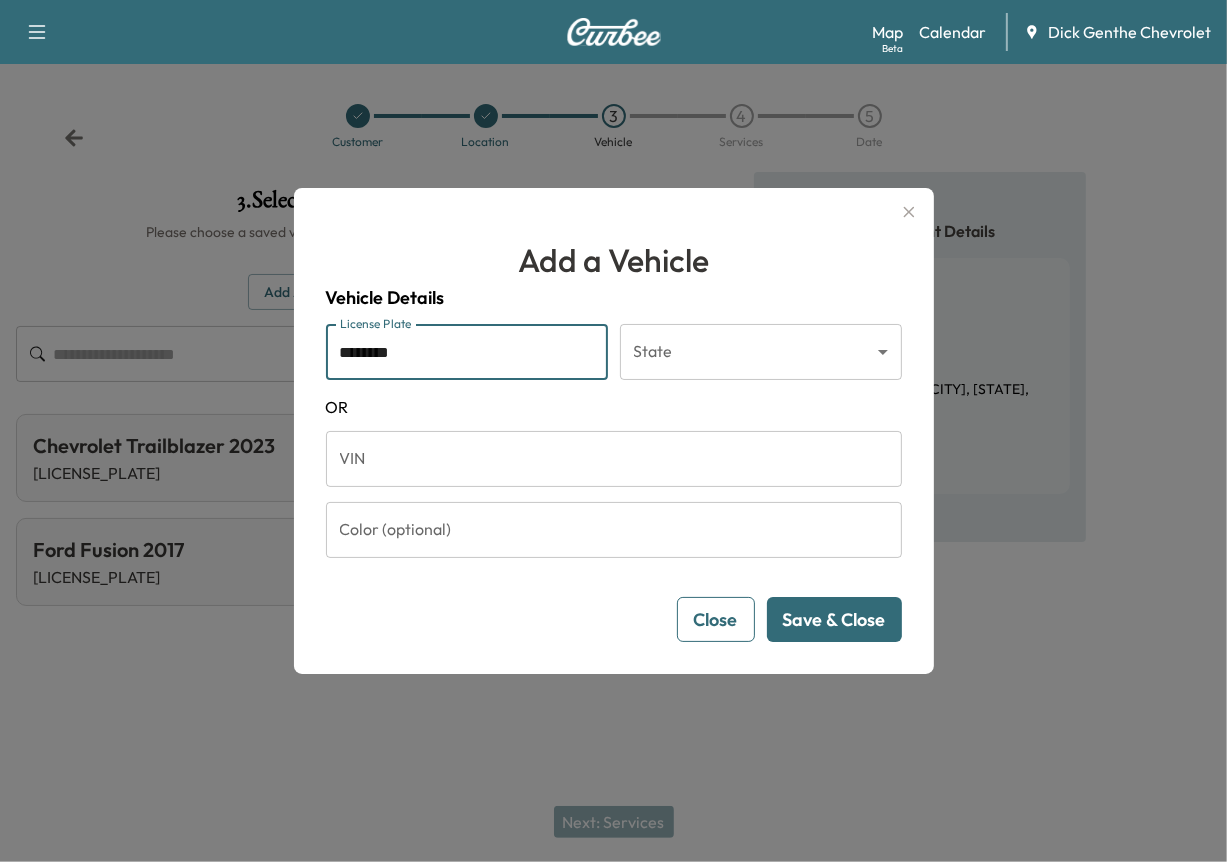 type on "********" 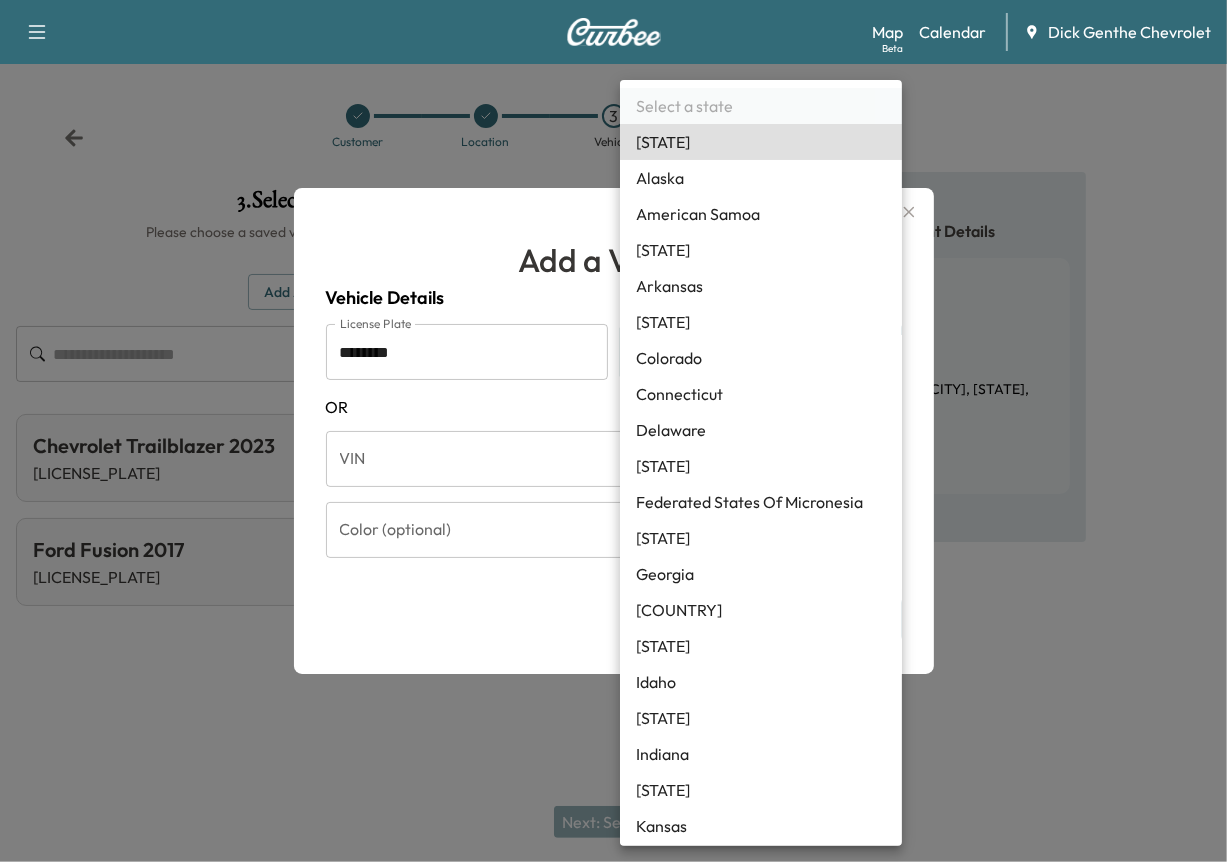 type 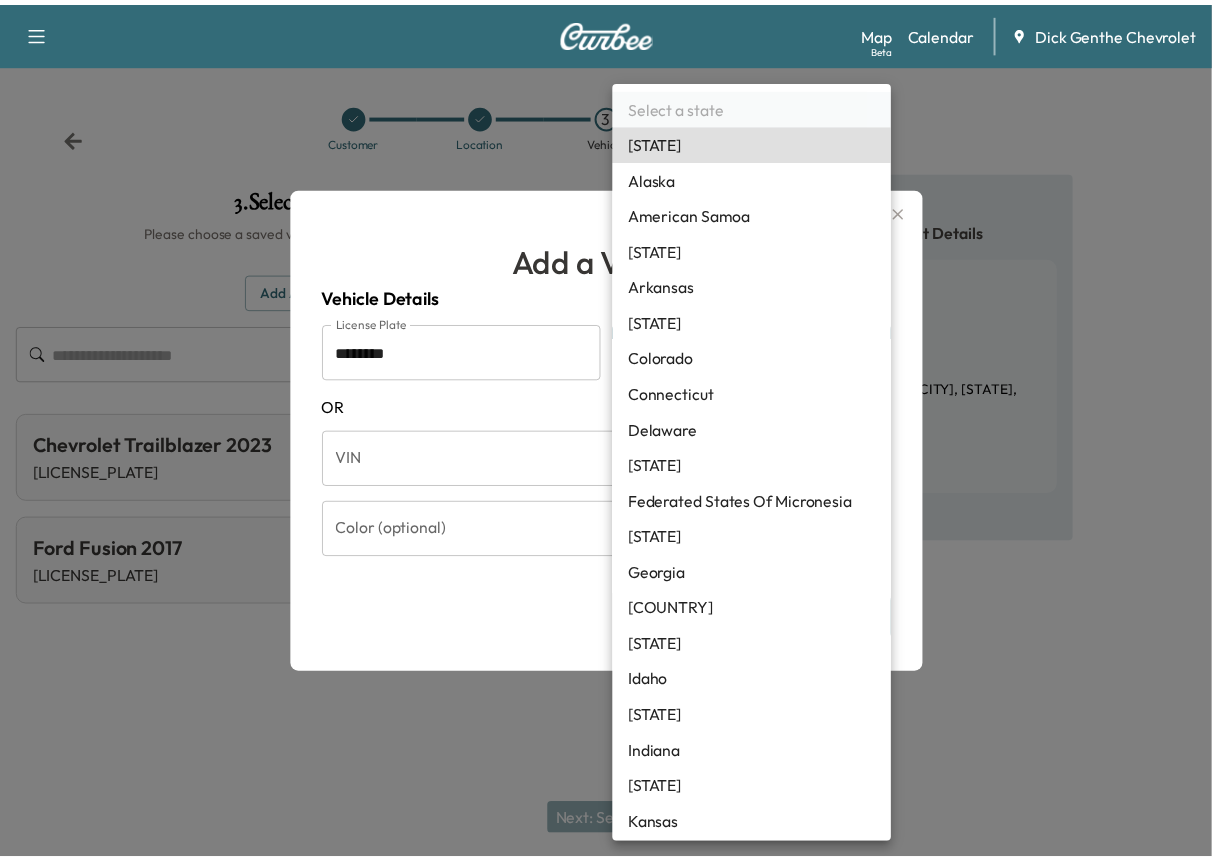 scroll, scrollTop: 471, scrollLeft: 0, axis: vertical 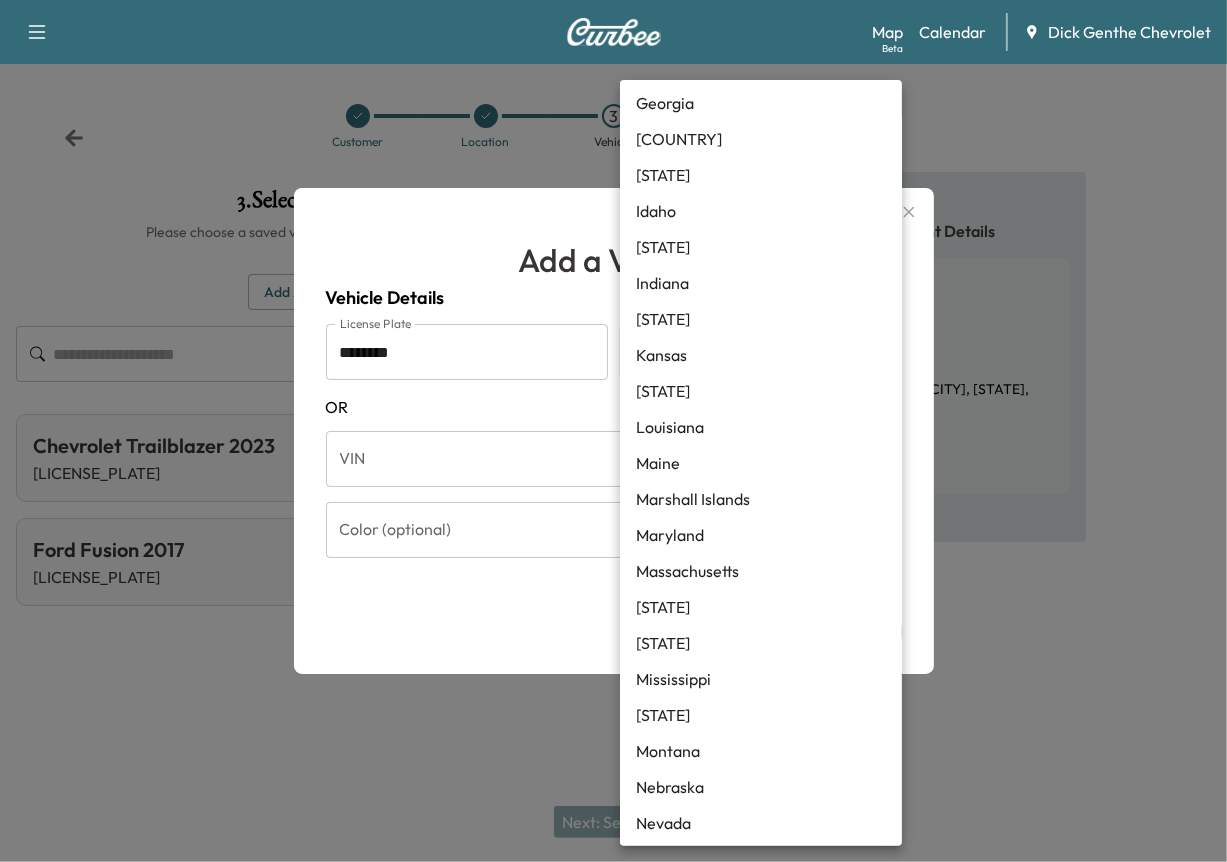 type 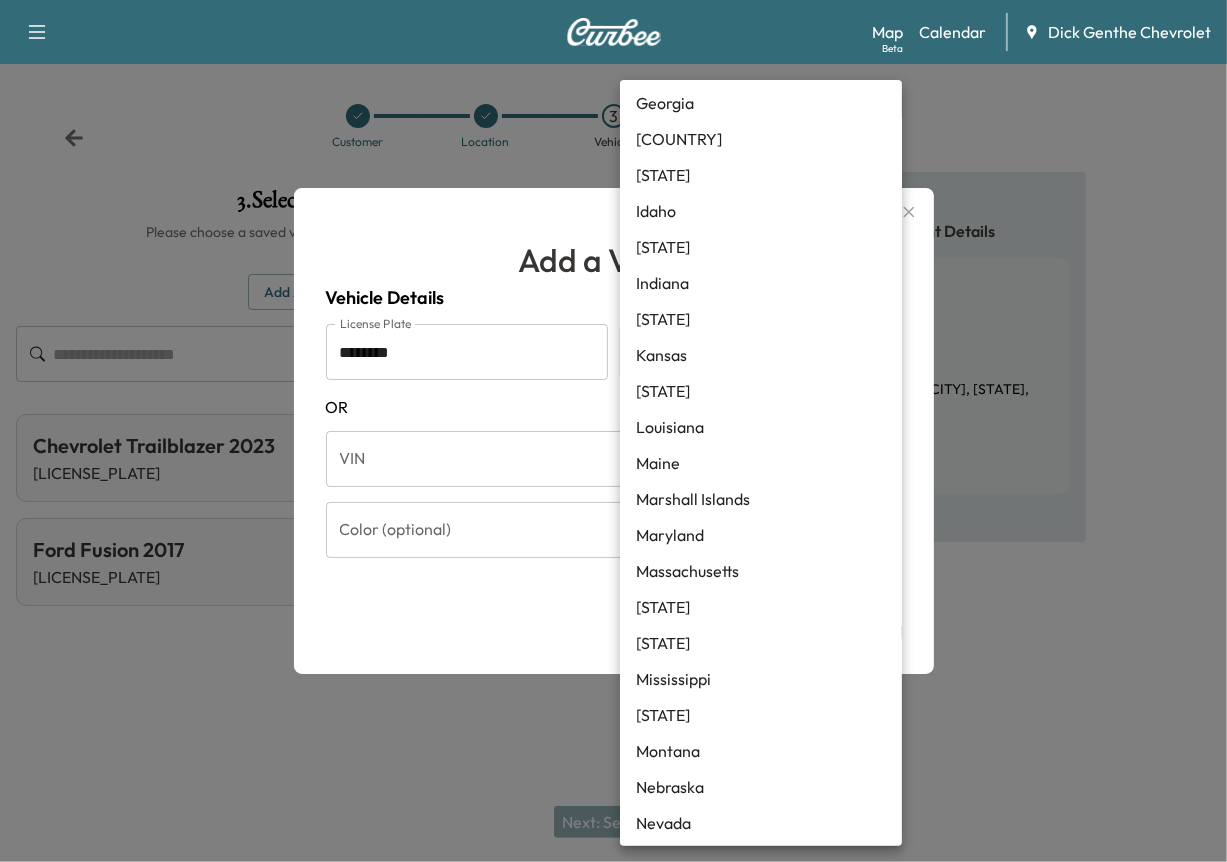 type 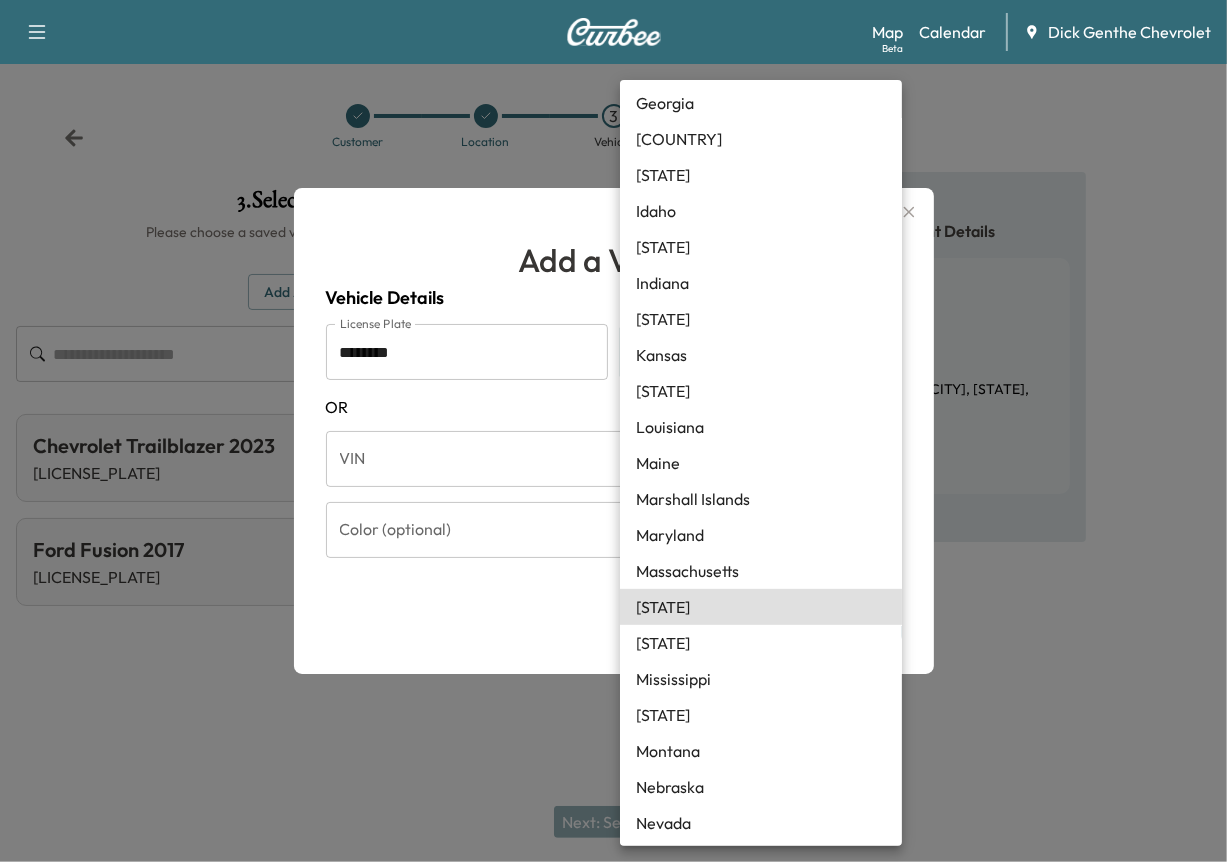 type on "**" 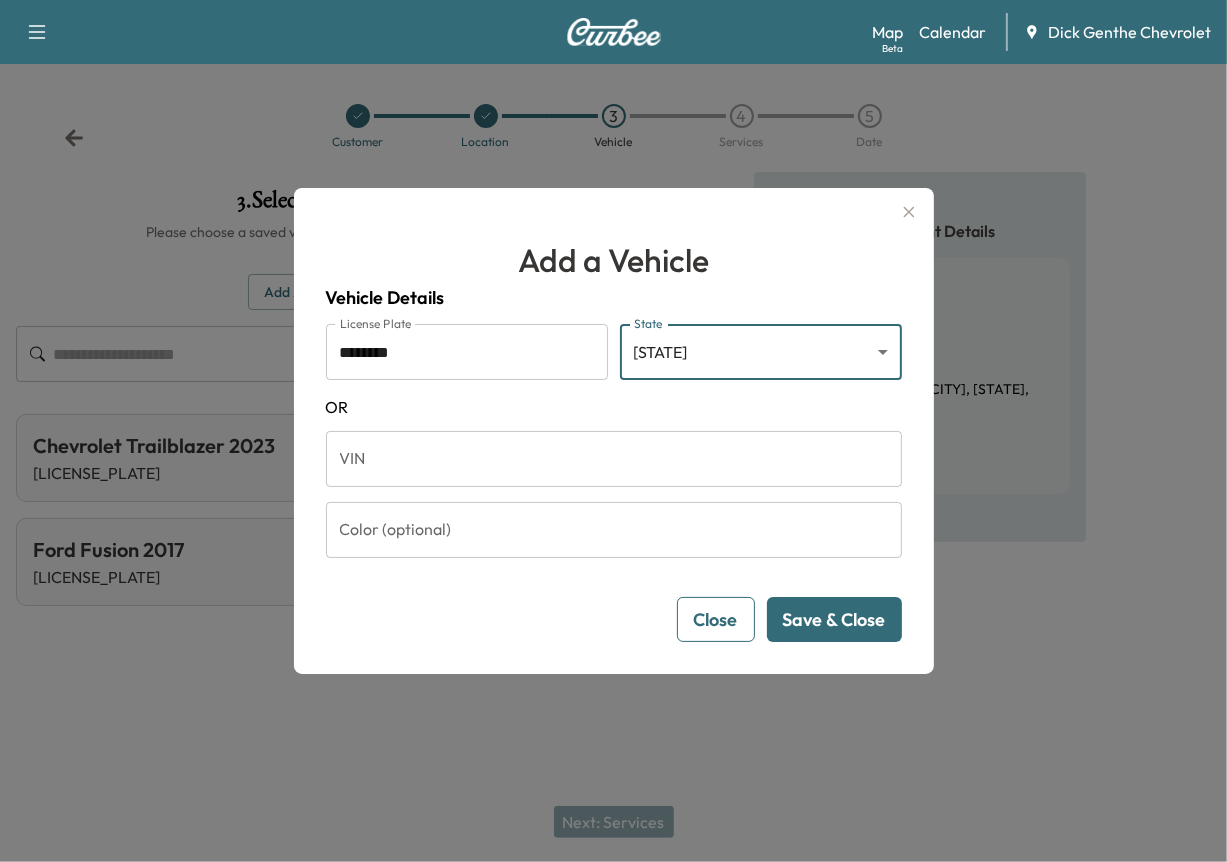 click on "Save & Close" at bounding box center [834, 619] 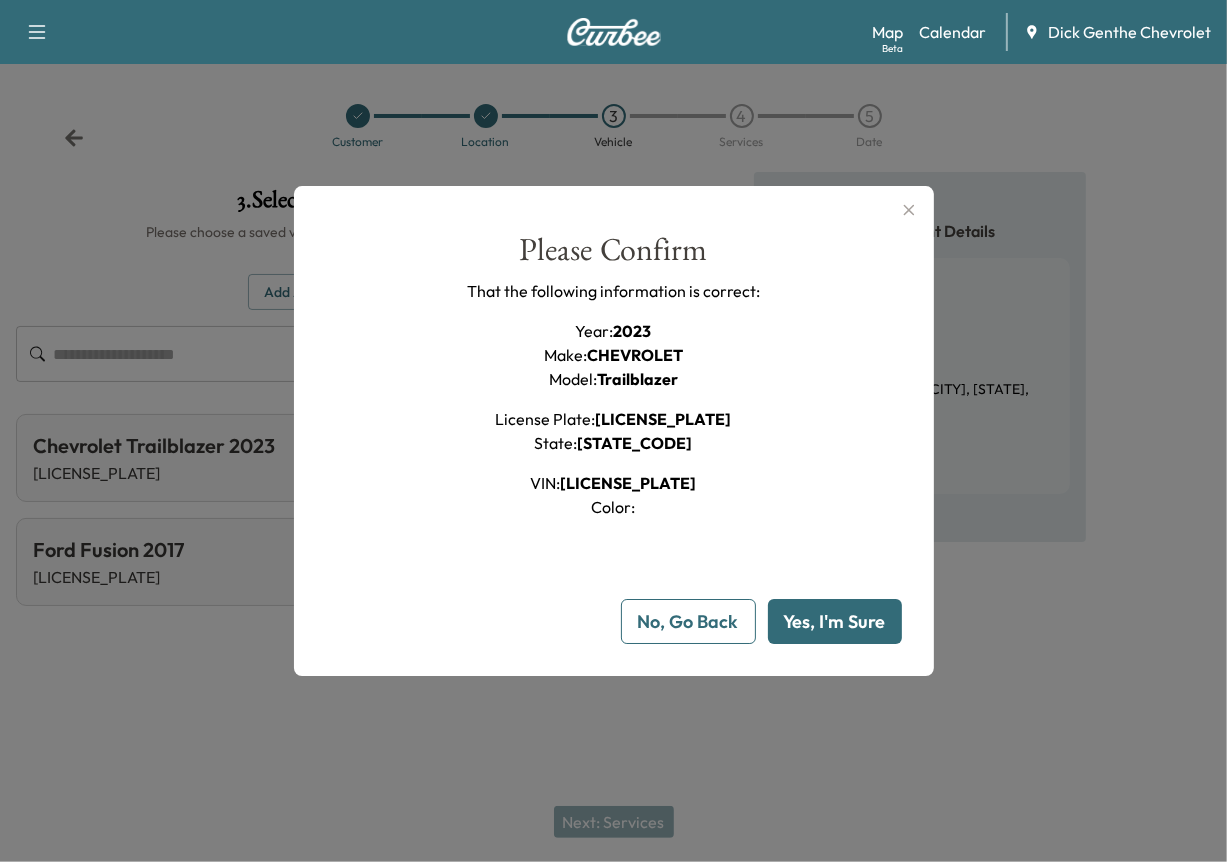 click on "Yes, I'm Sure" at bounding box center (835, 621) 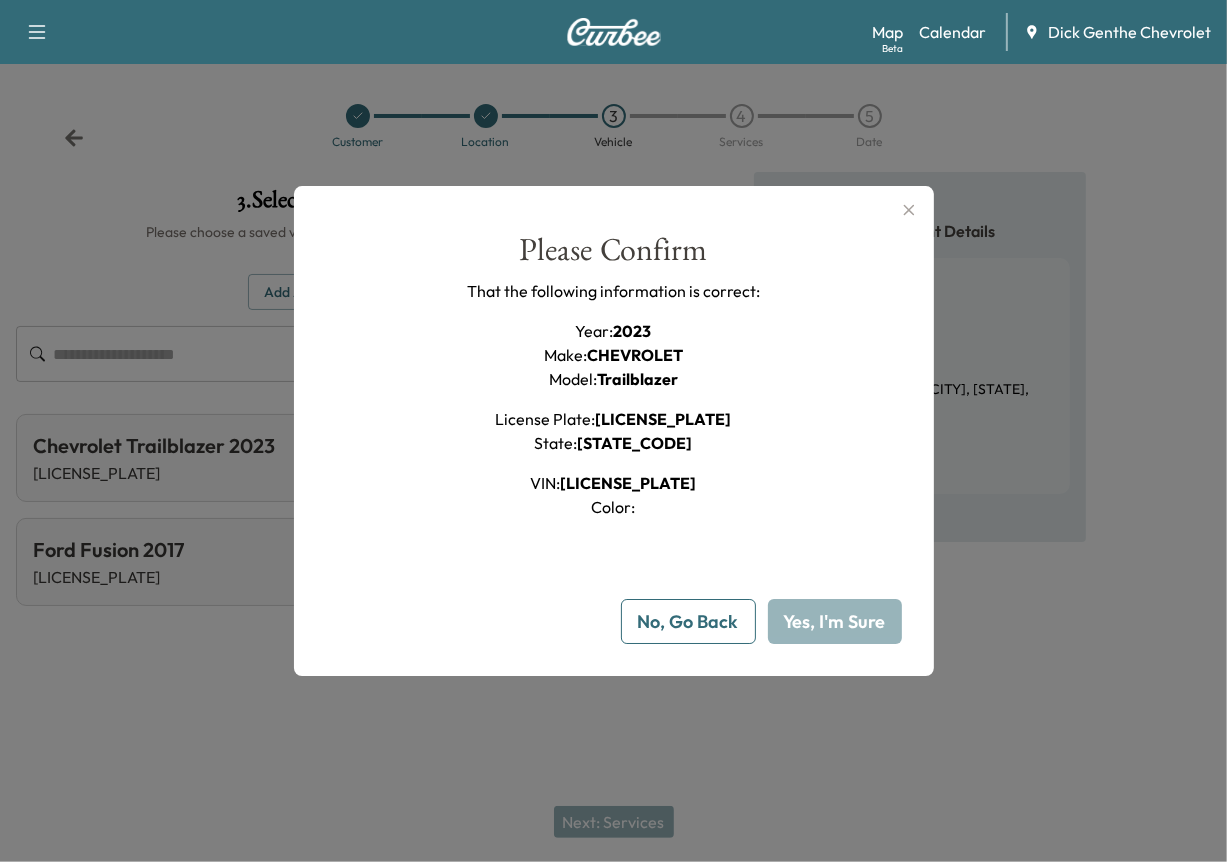 type 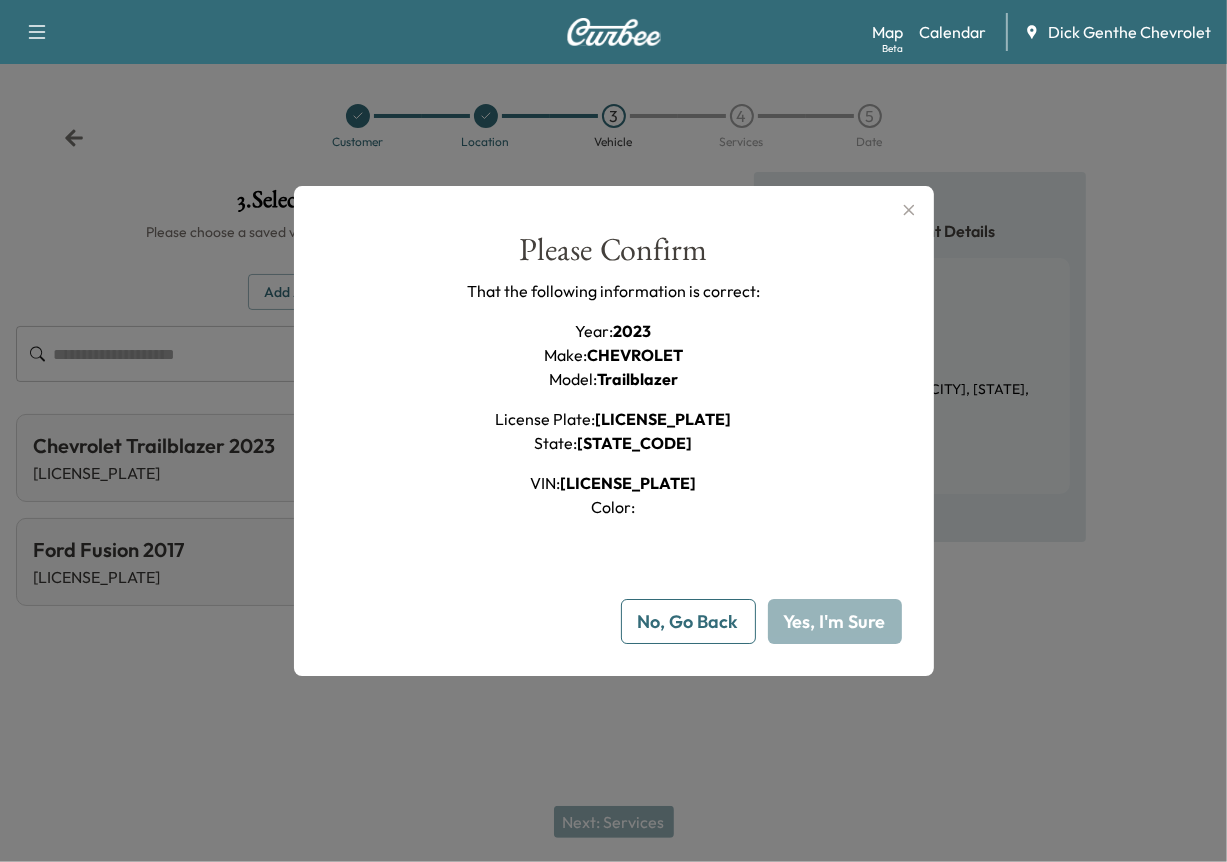 type on "**" 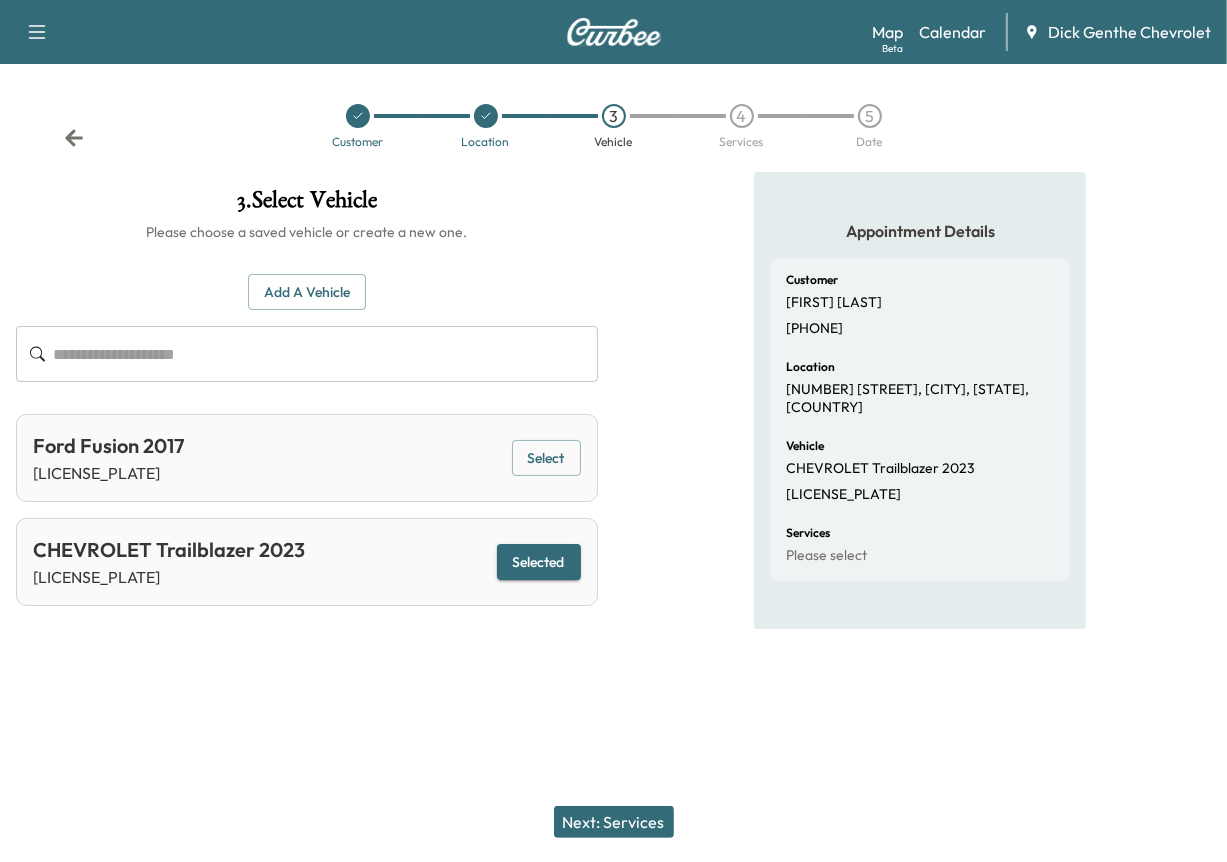 click on "Next: Services" at bounding box center (613, 822) 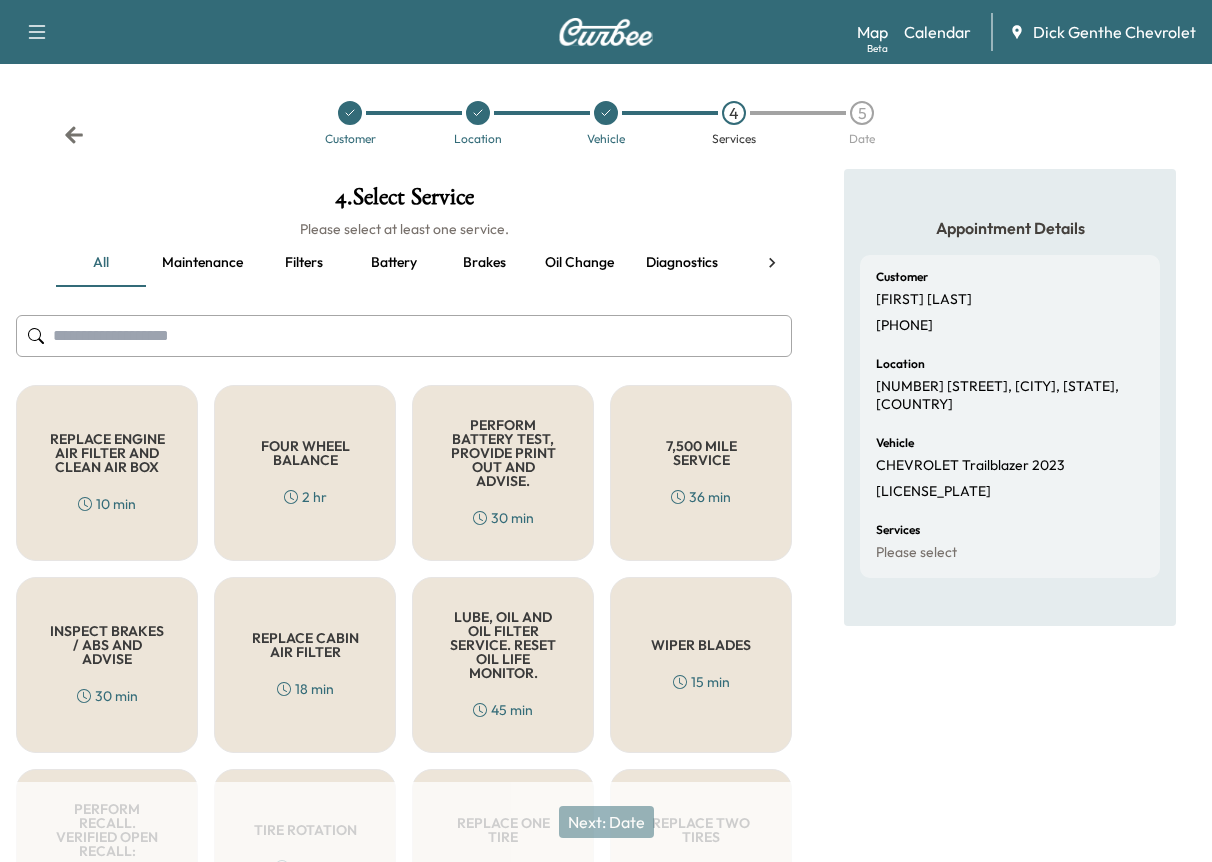 scroll, scrollTop: 0, scrollLeft: 0, axis: both 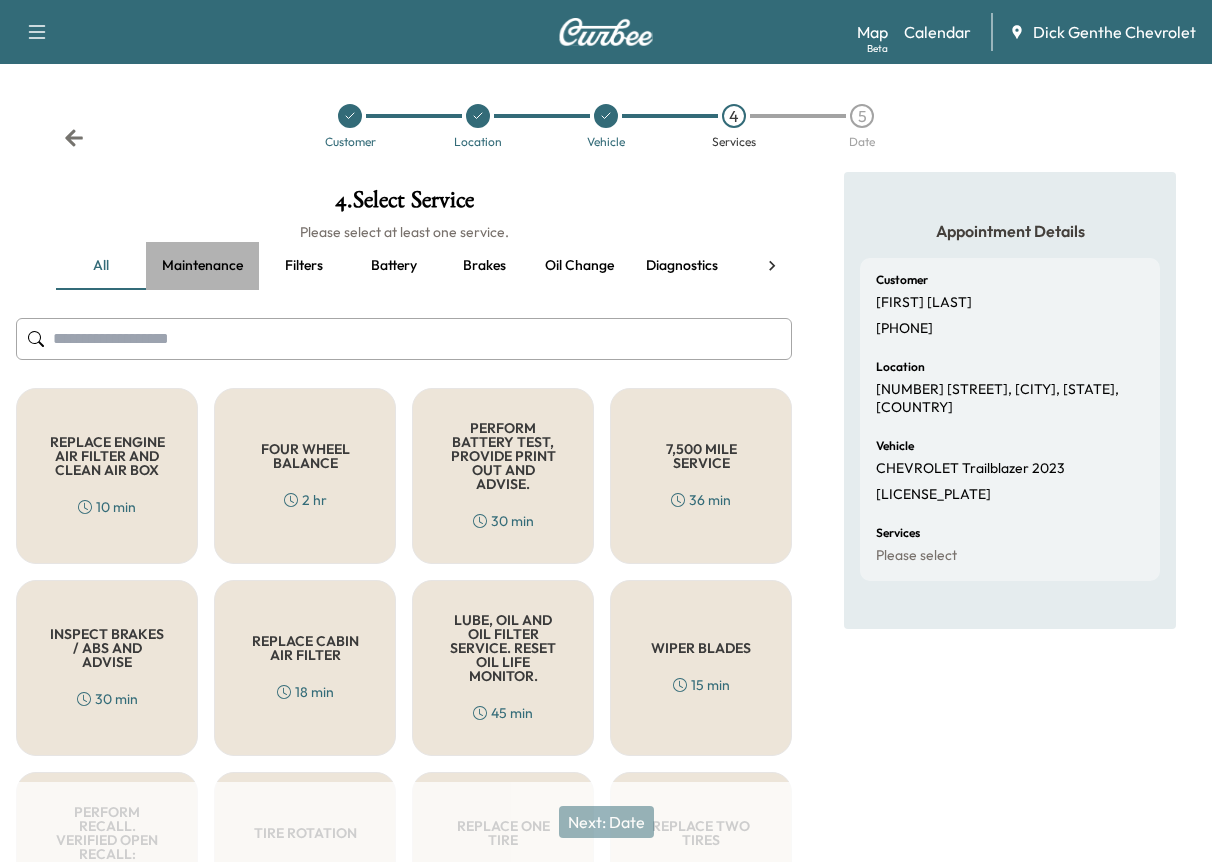 click on "Maintenance" at bounding box center [202, 266] 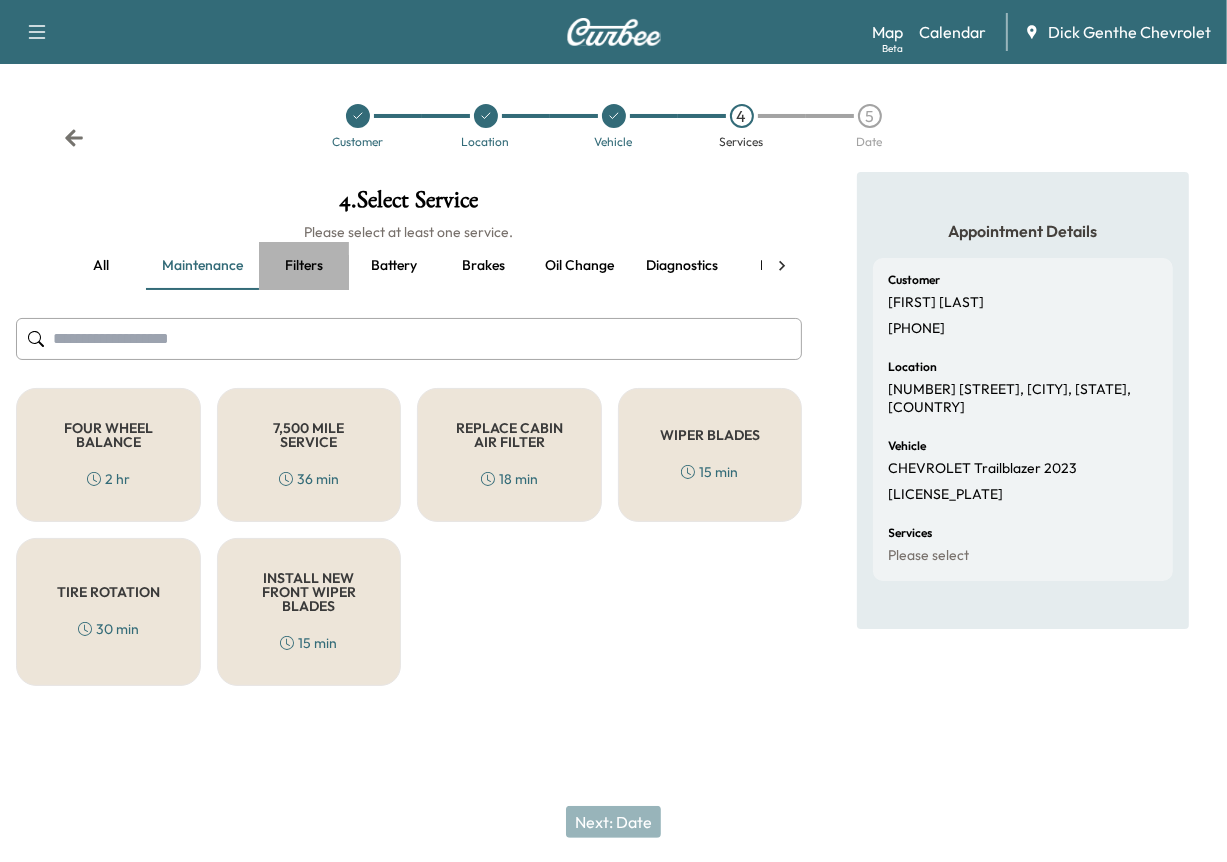 click on "Filters" at bounding box center [304, 266] 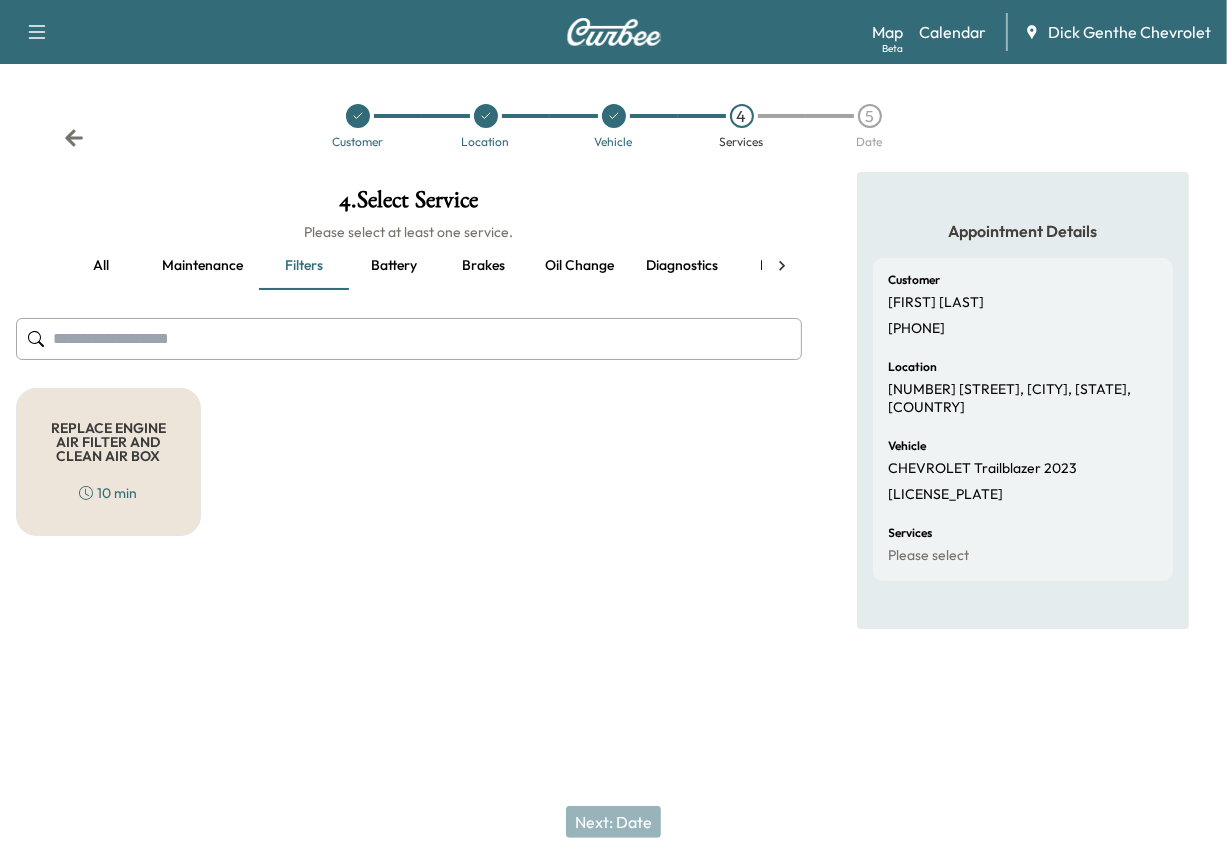 click on "Battery" at bounding box center [394, 266] 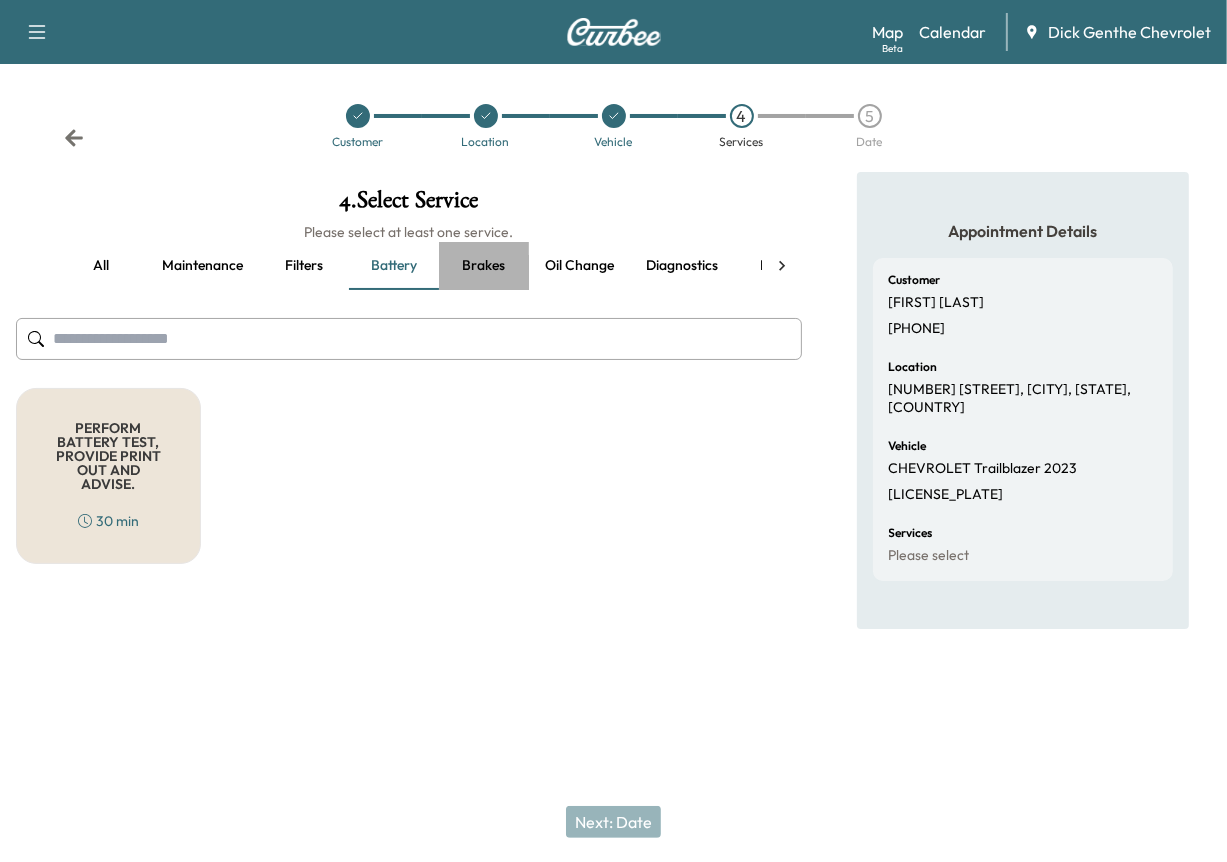 click on "Brakes" at bounding box center [484, 266] 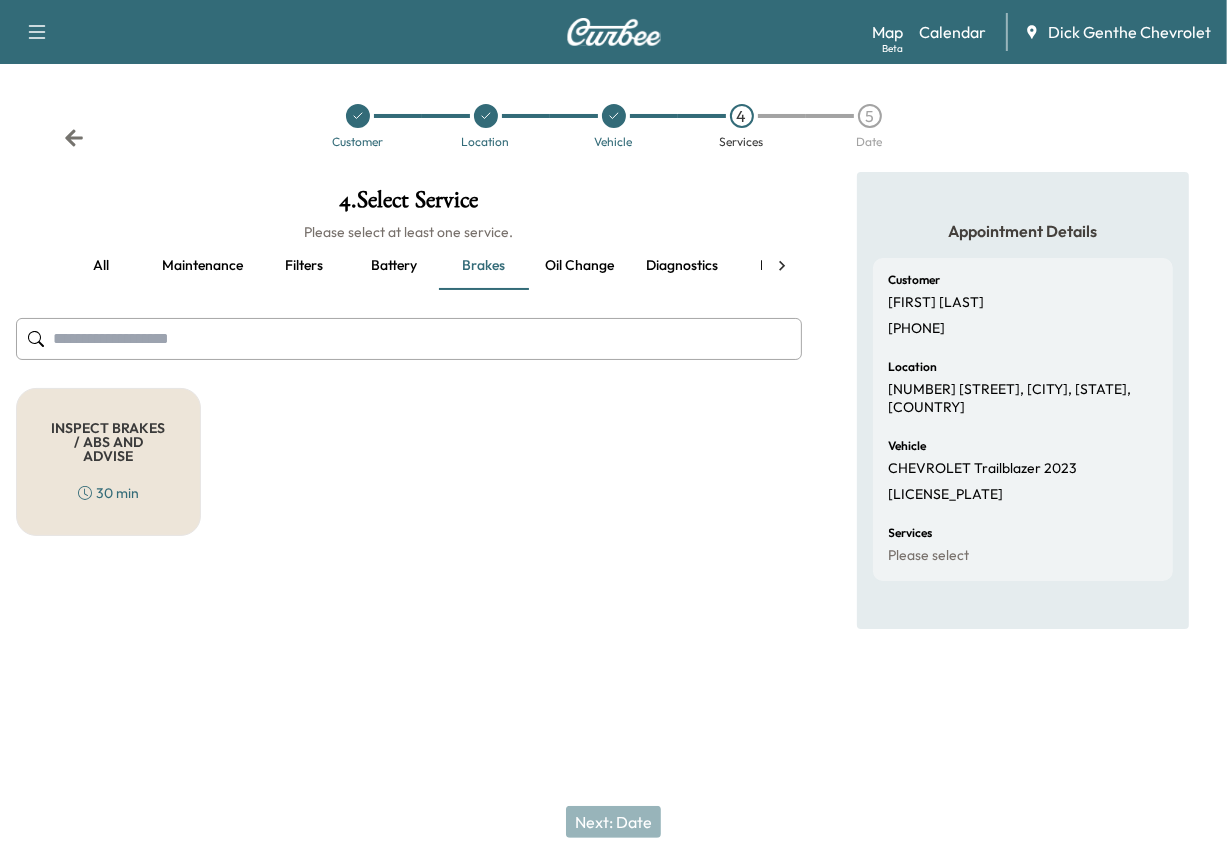 click on "Oil Change" at bounding box center (579, 266) 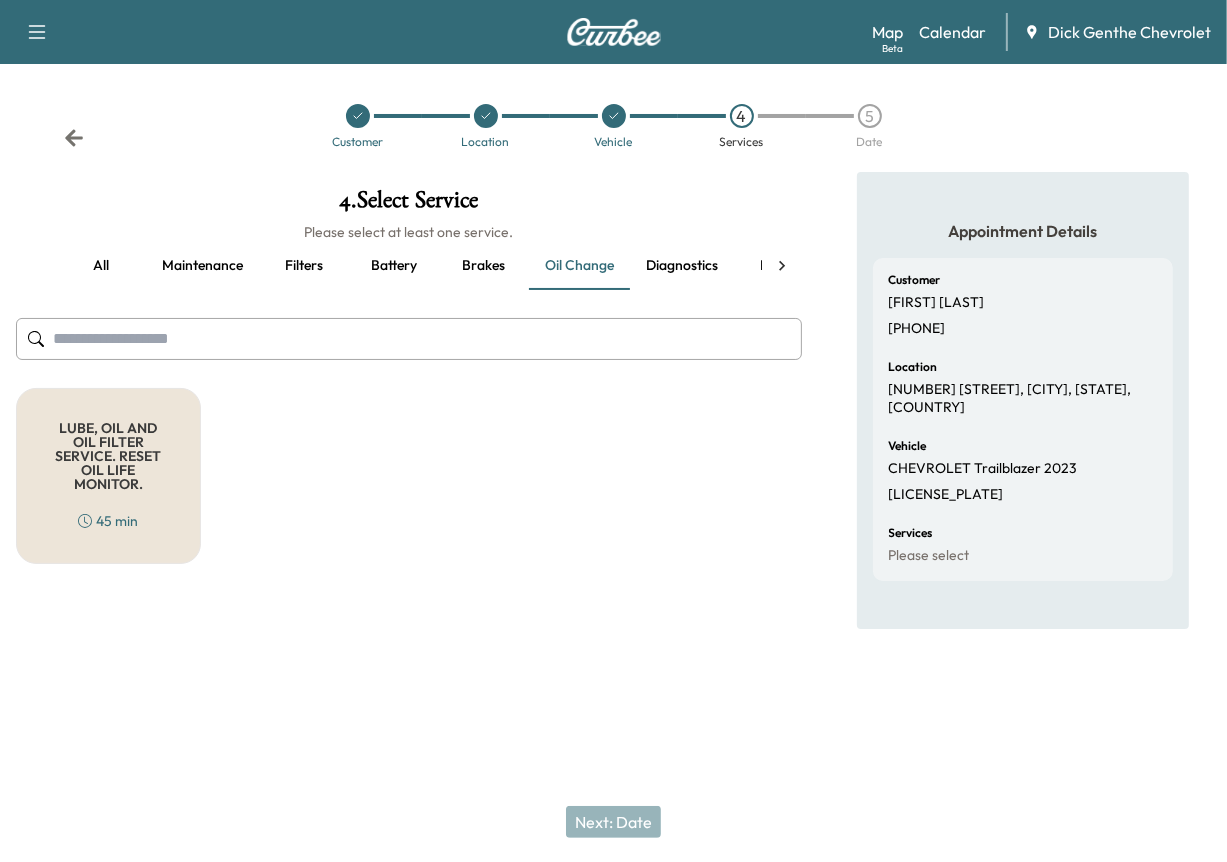 click on "LUBE, OIL AND OIL FILTER SERVICE. RESET OIL LIFE MONITOR." at bounding box center (108, 456) 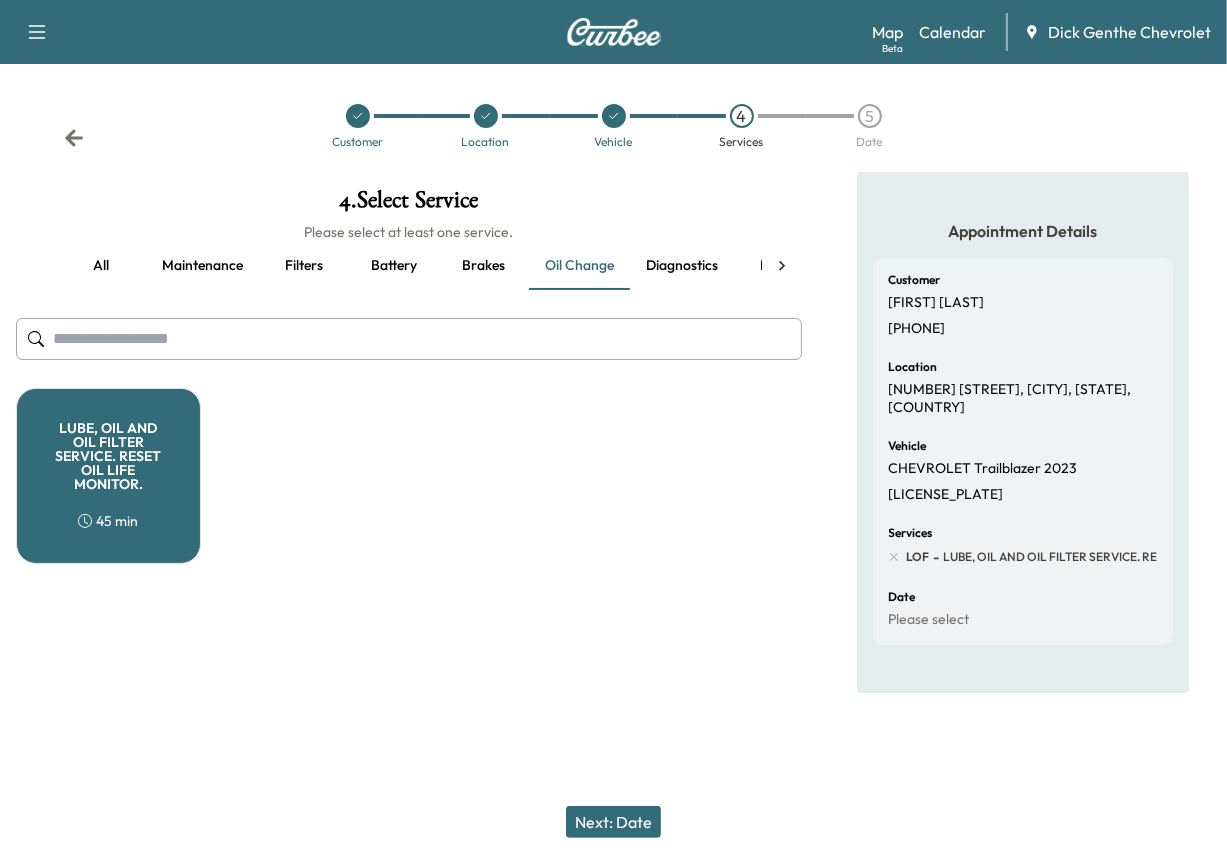 click on "Next: Date" at bounding box center [613, 822] 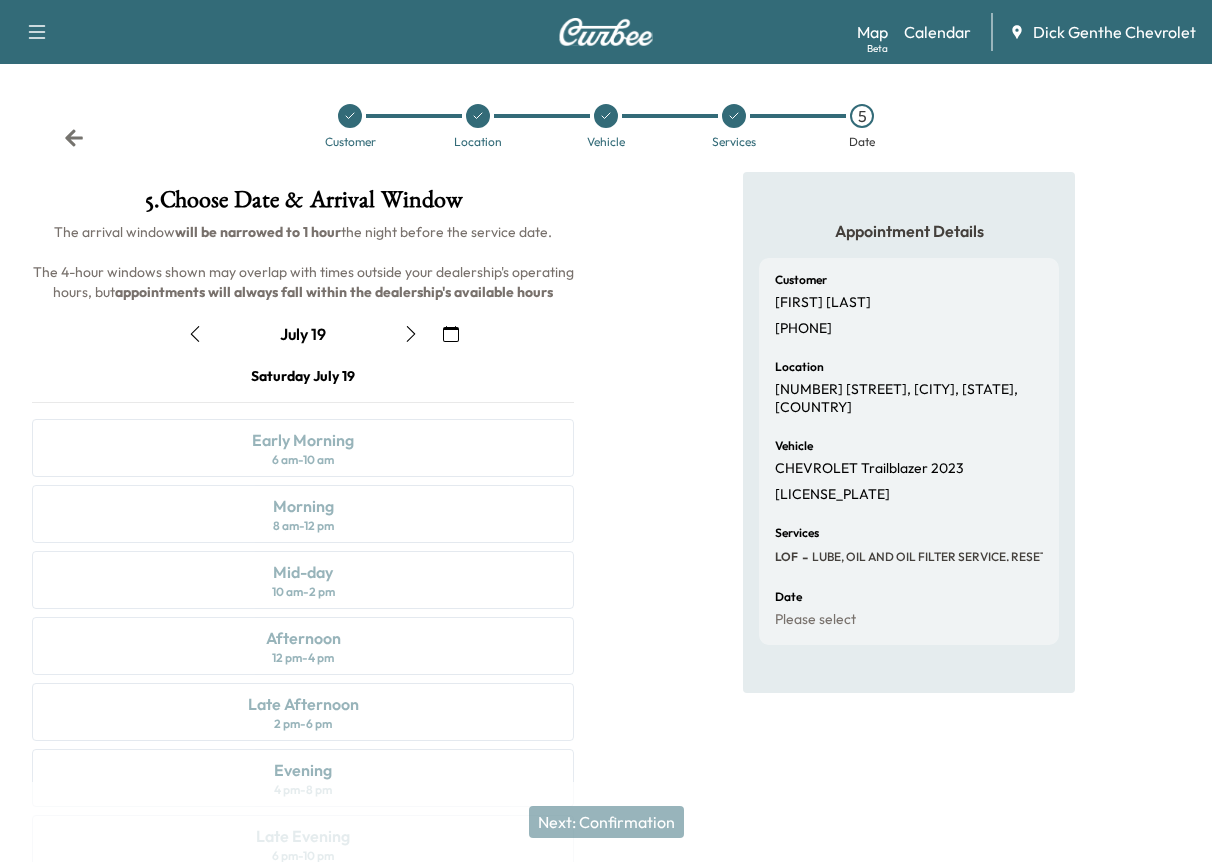 scroll, scrollTop: 96, scrollLeft: 0, axis: vertical 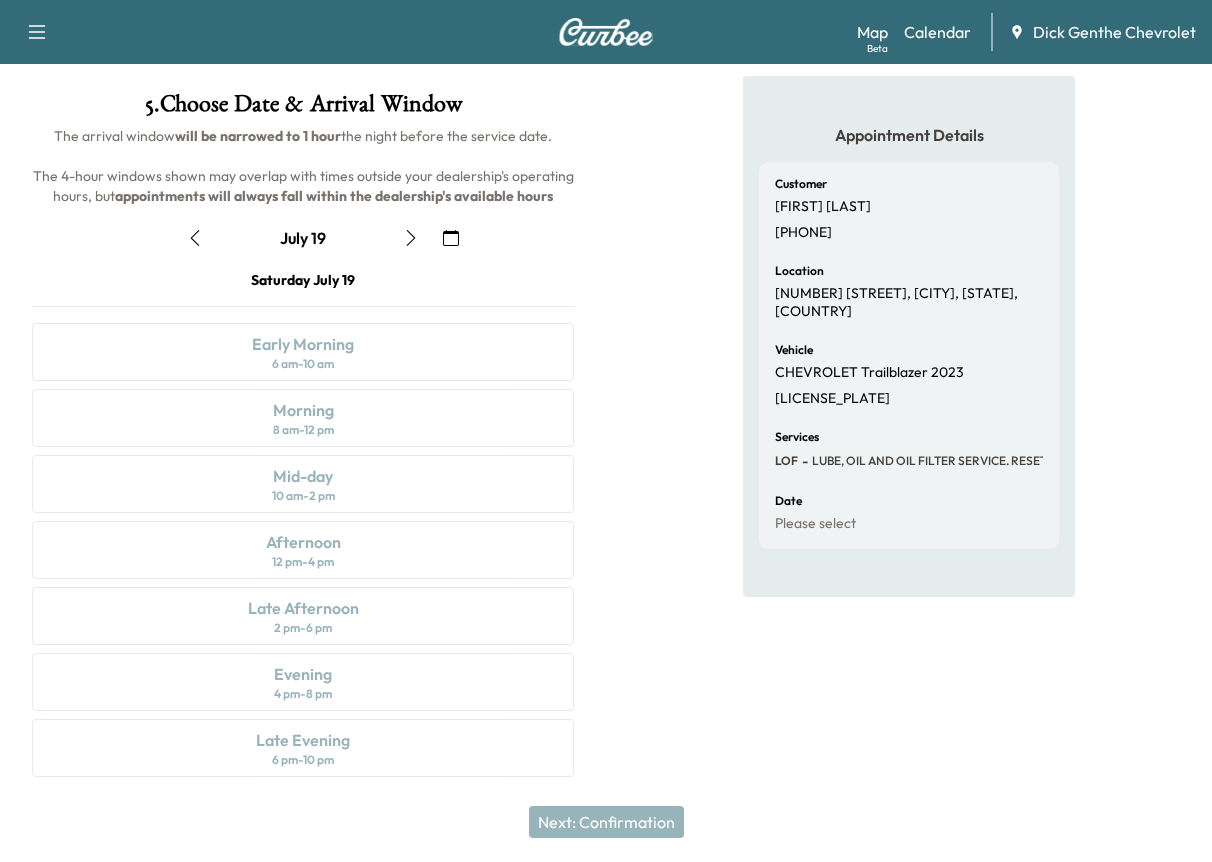 click 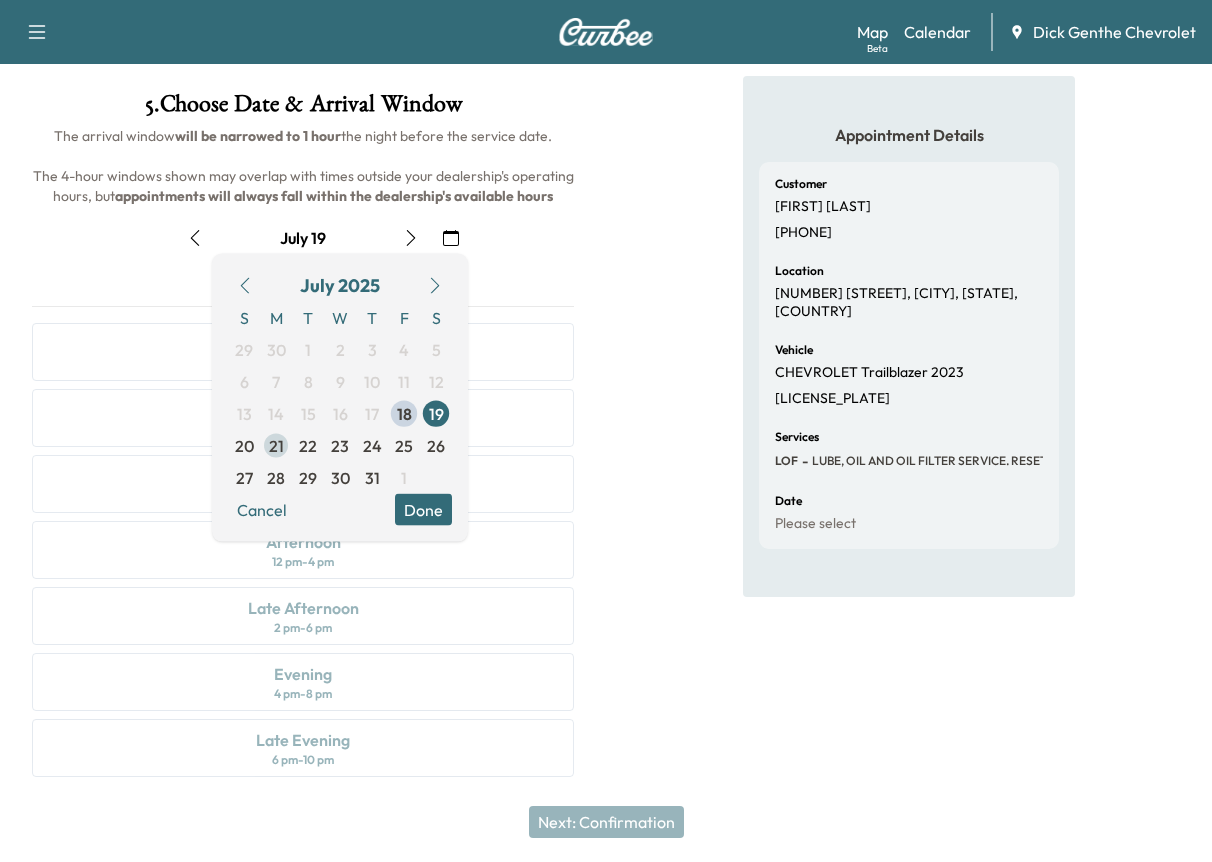 click on "21" at bounding box center (276, 446) 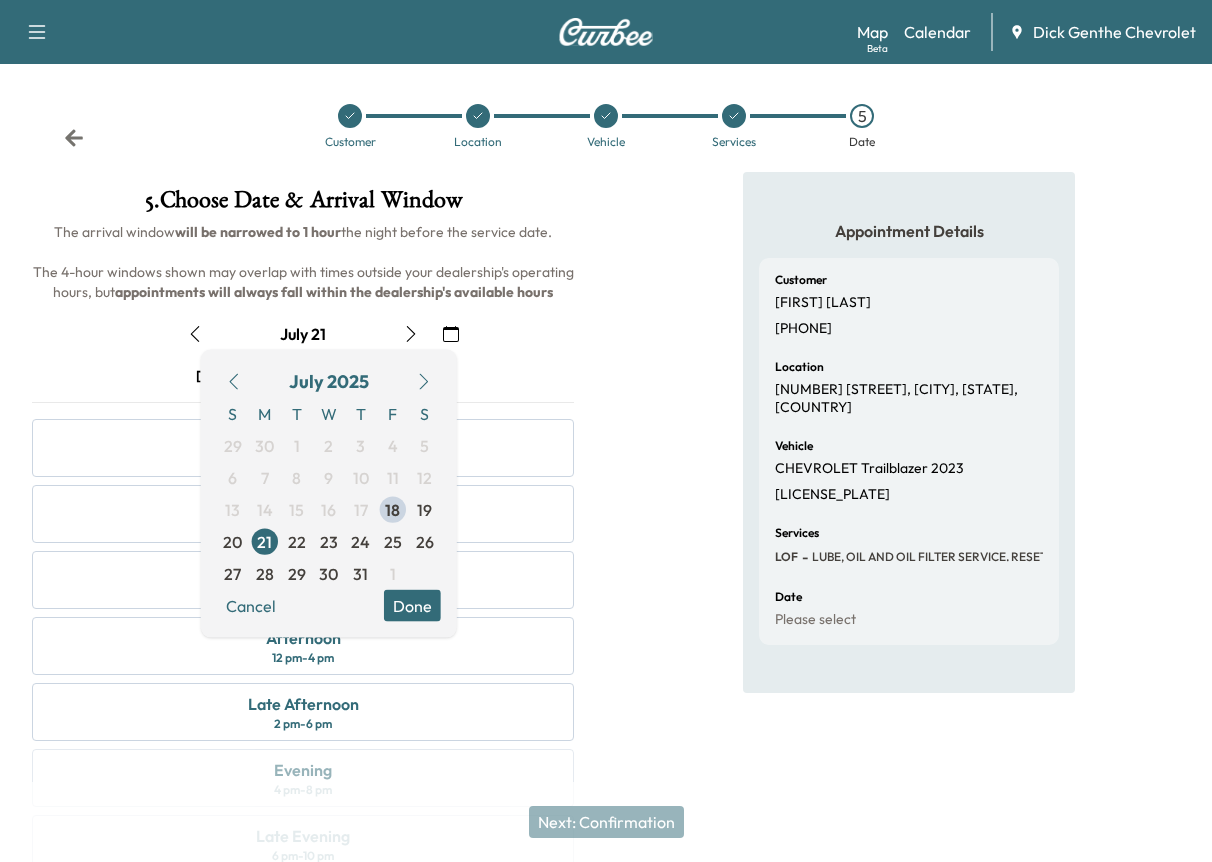 click on "July 2025 S M T W T F S   29   30   1   2   3   4   5   6   7   8   9   10   11   12   13   14   15   16   17   18   19   20   21   22   23   24   25   26   27   28   29   30   31   1 Cancel Done" at bounding box center (329, 494) 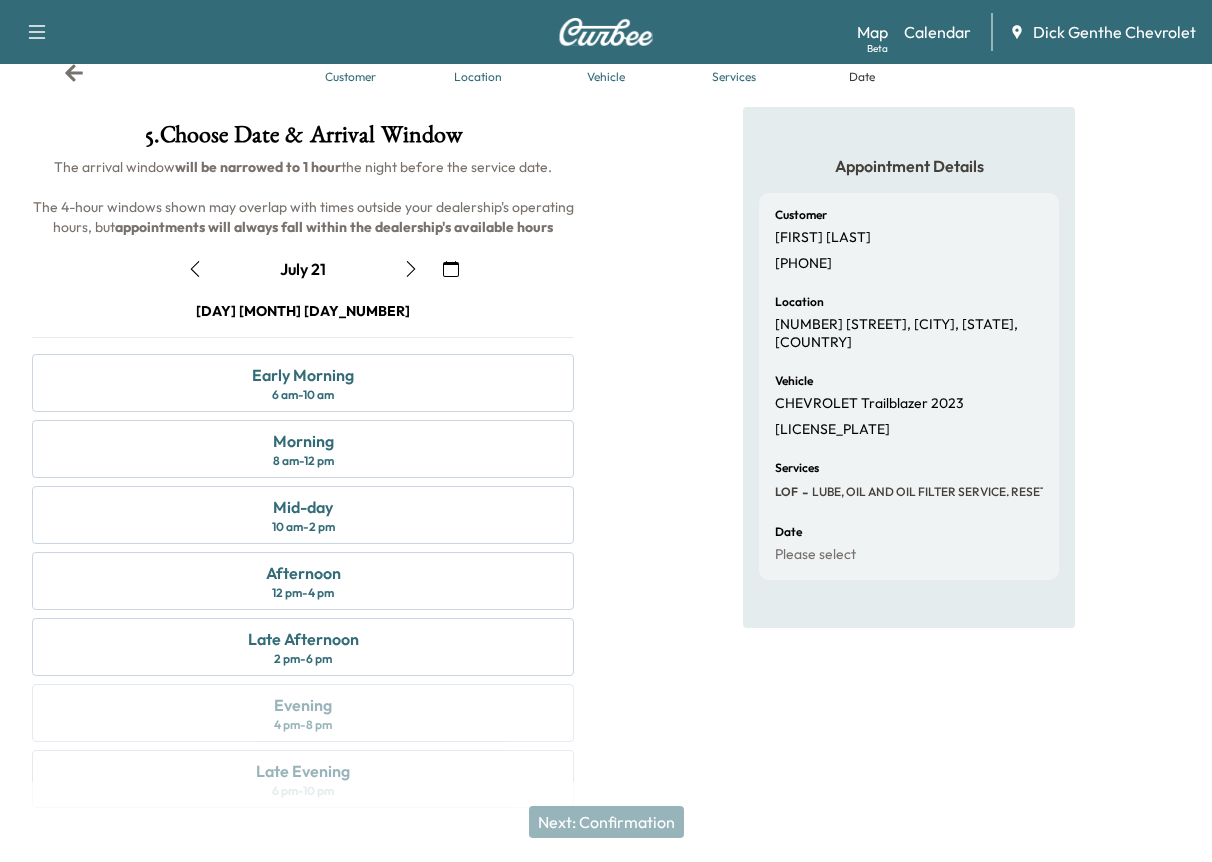 scroll, scrollTop: 96, scrollLeft: 0, axis: vertical 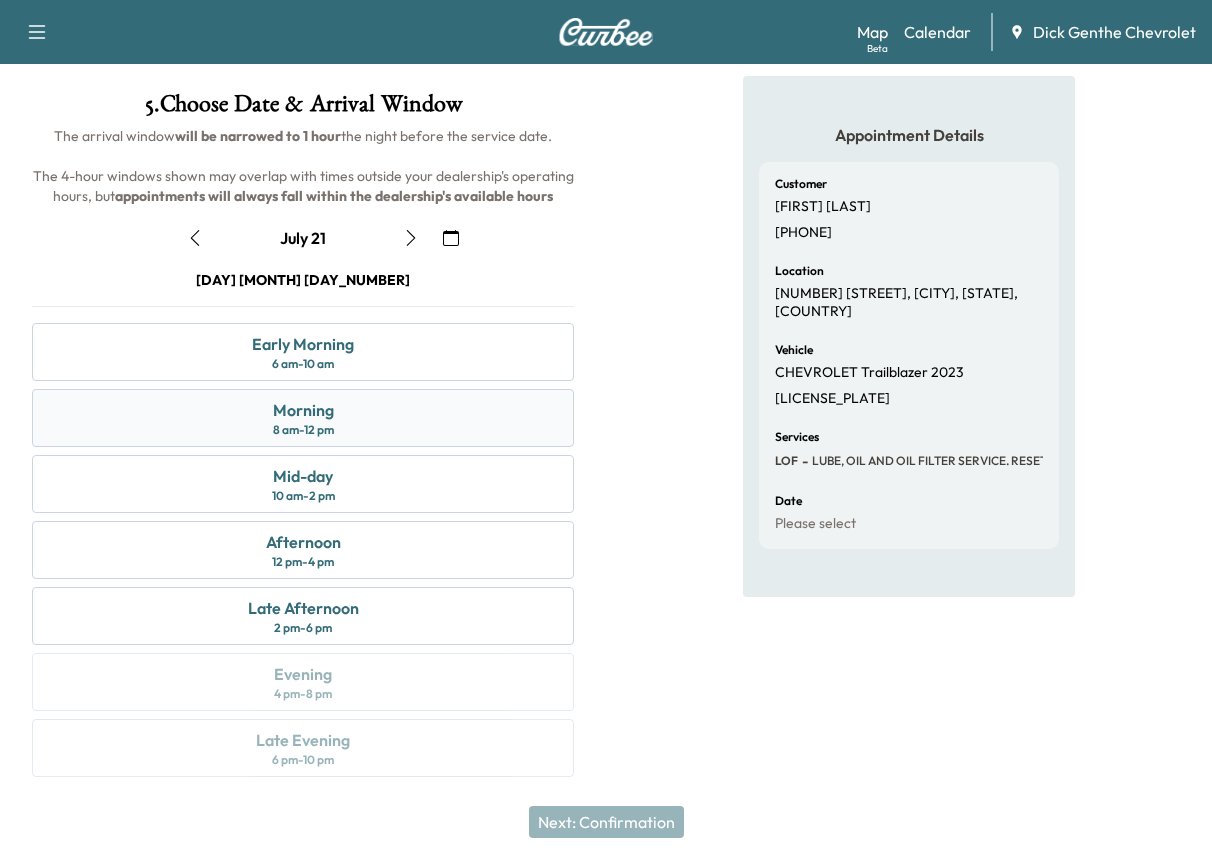 click on "8 am  -  12 pm" at bounding box center [303, 430] 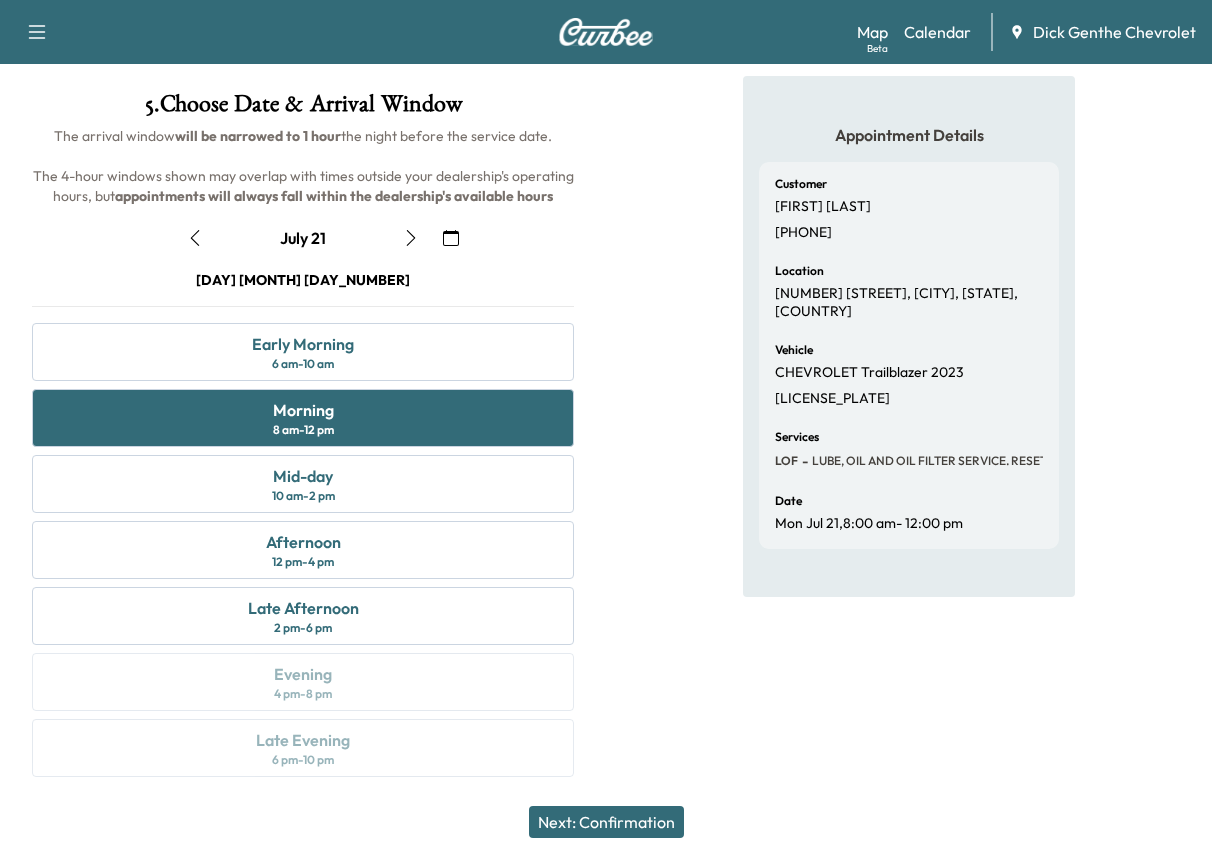 click on "Next: Confirmation" at bounding box center (606, 822) 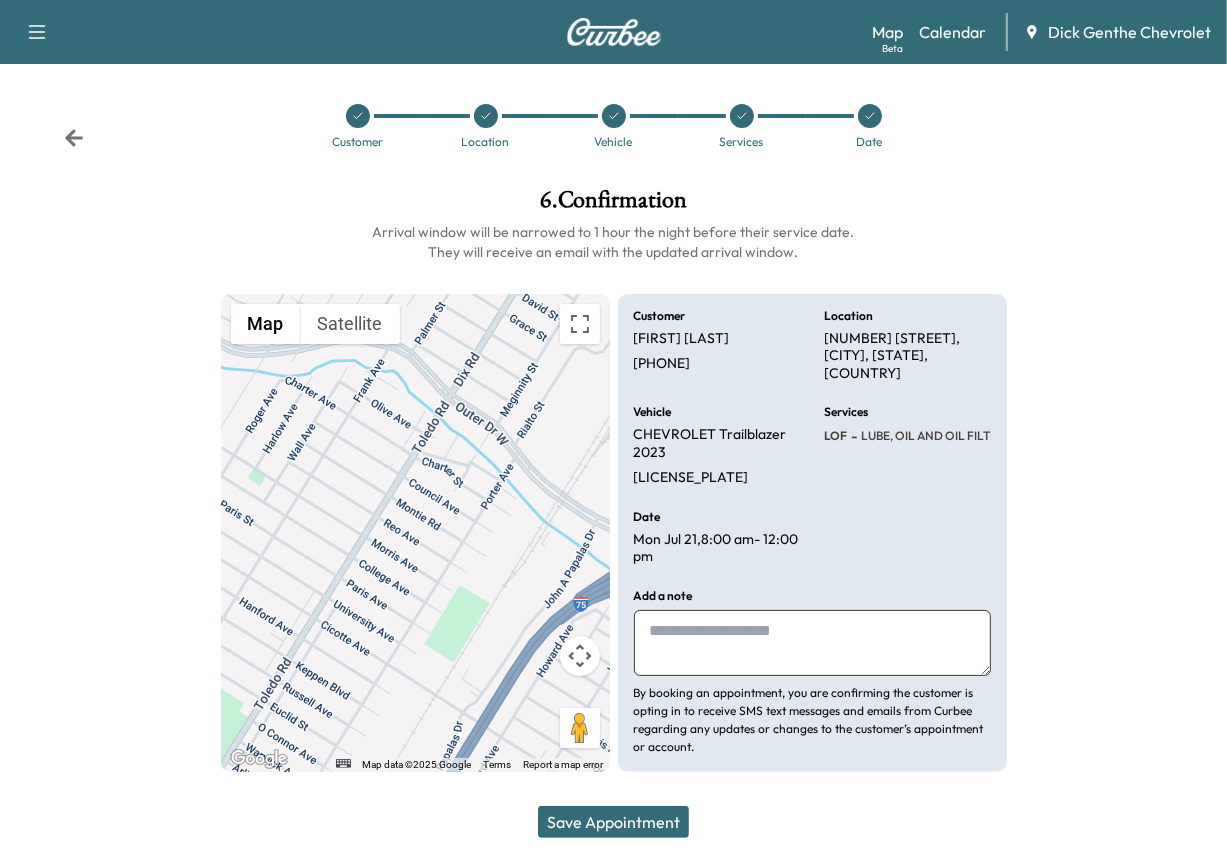 click at bounding box center [812, 643] 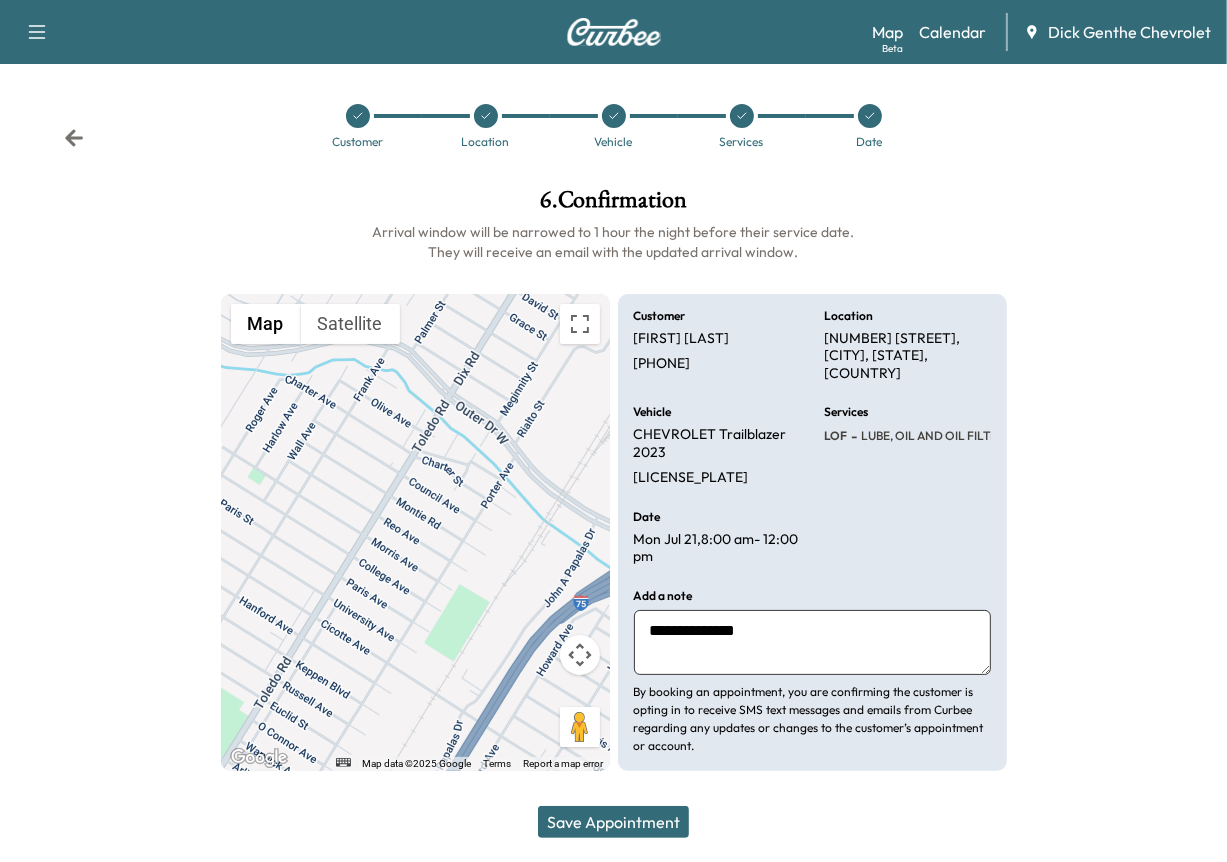 type on "**********" 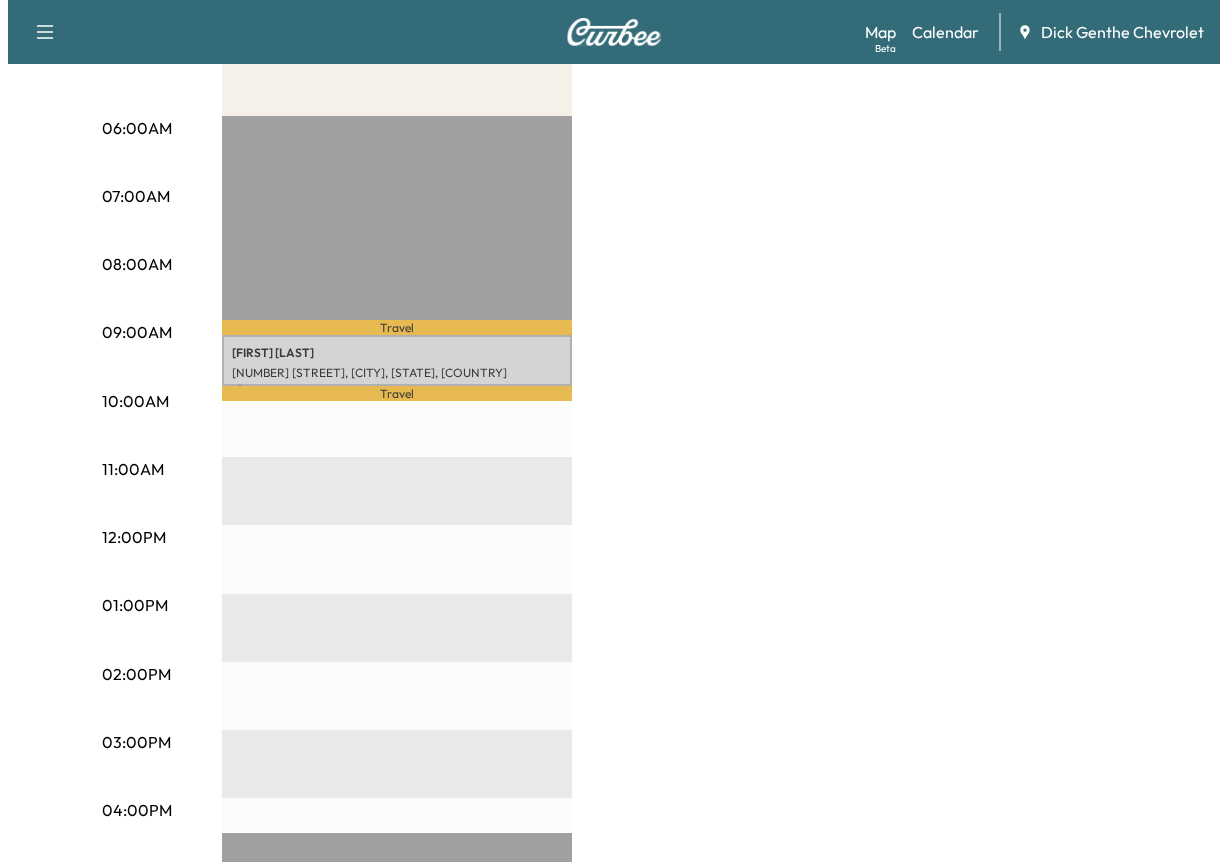 scroll, scrollTop: 400, scrollLeft: 0, axis: vertical 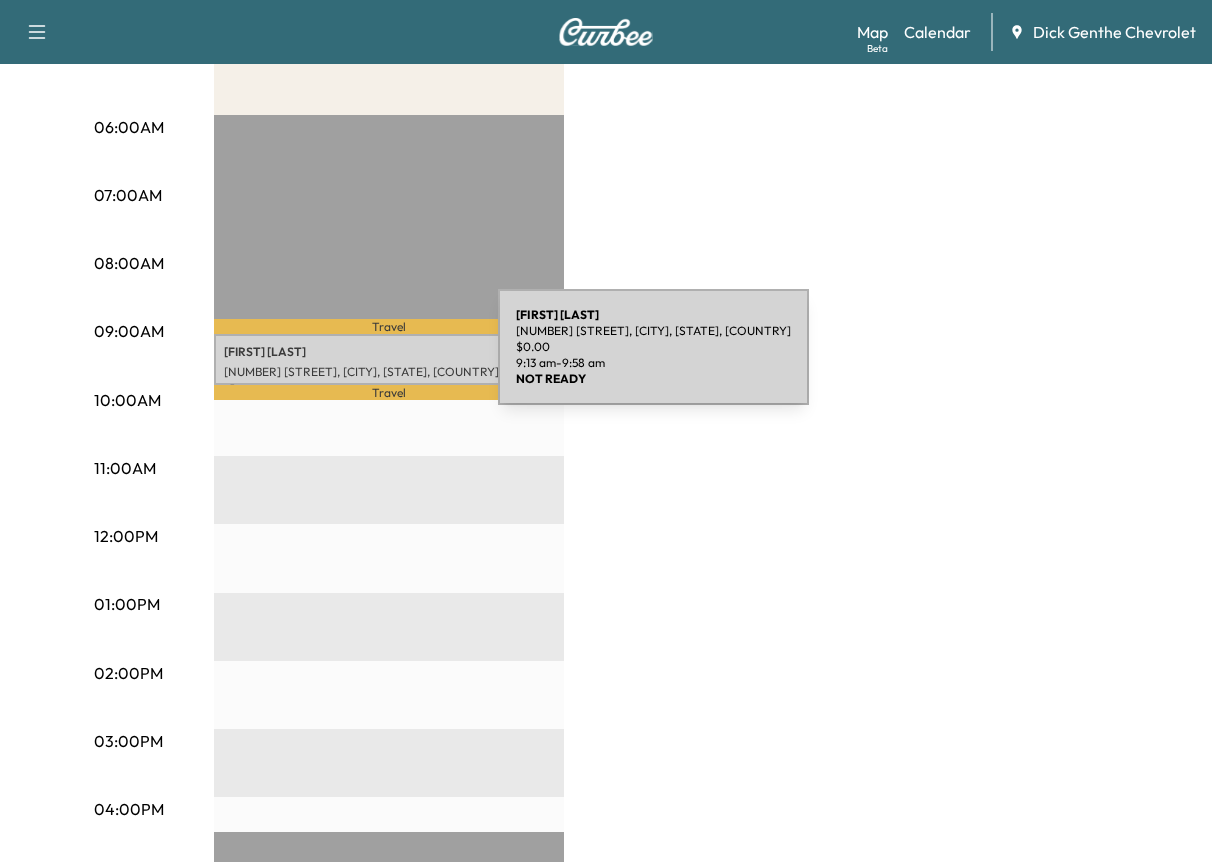 click on "[FIRST] [LAST] [NUMBER] [STREET], [CITY], [STATE], [COUNTRY] $ 0.00 [TIME] - [TIME]" at bounding box center (389, 359) 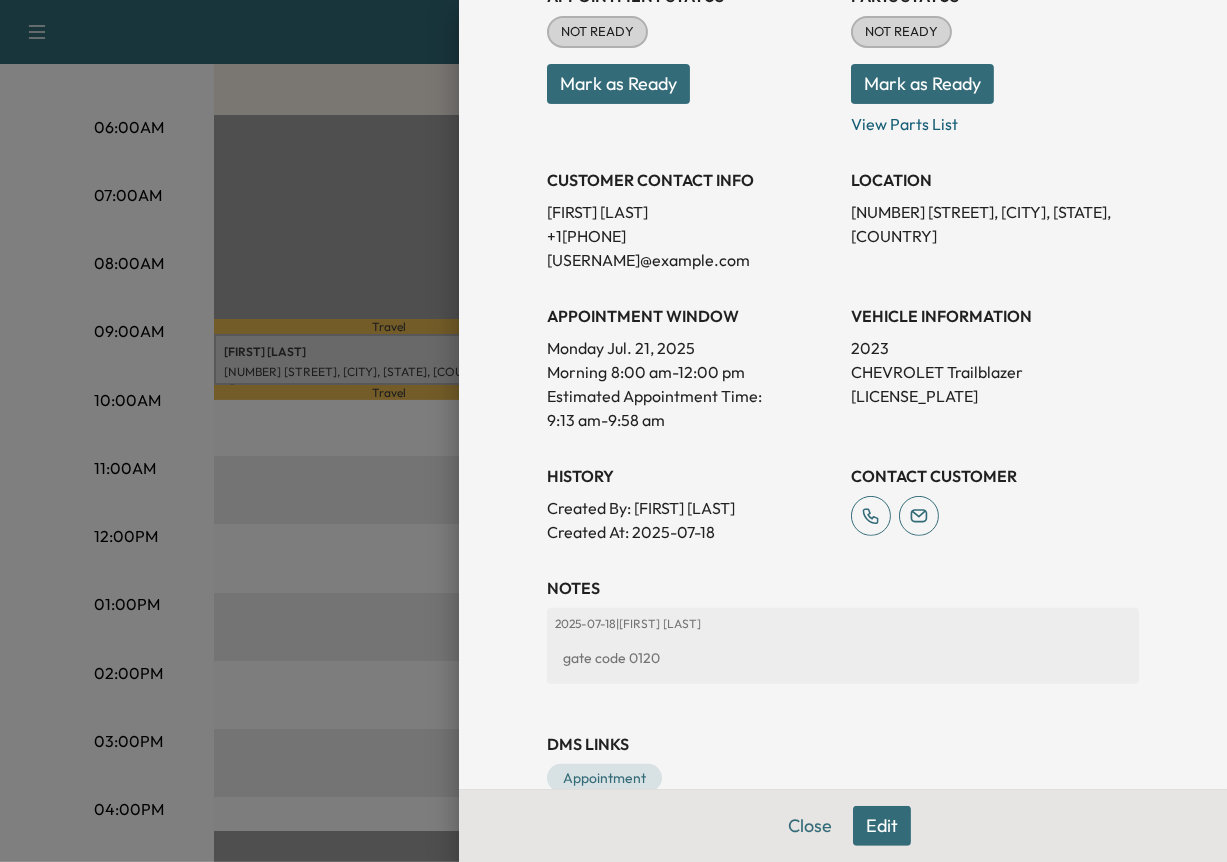 scroll, scrollTop: 309, scrollLeft: 0, axis: vertical 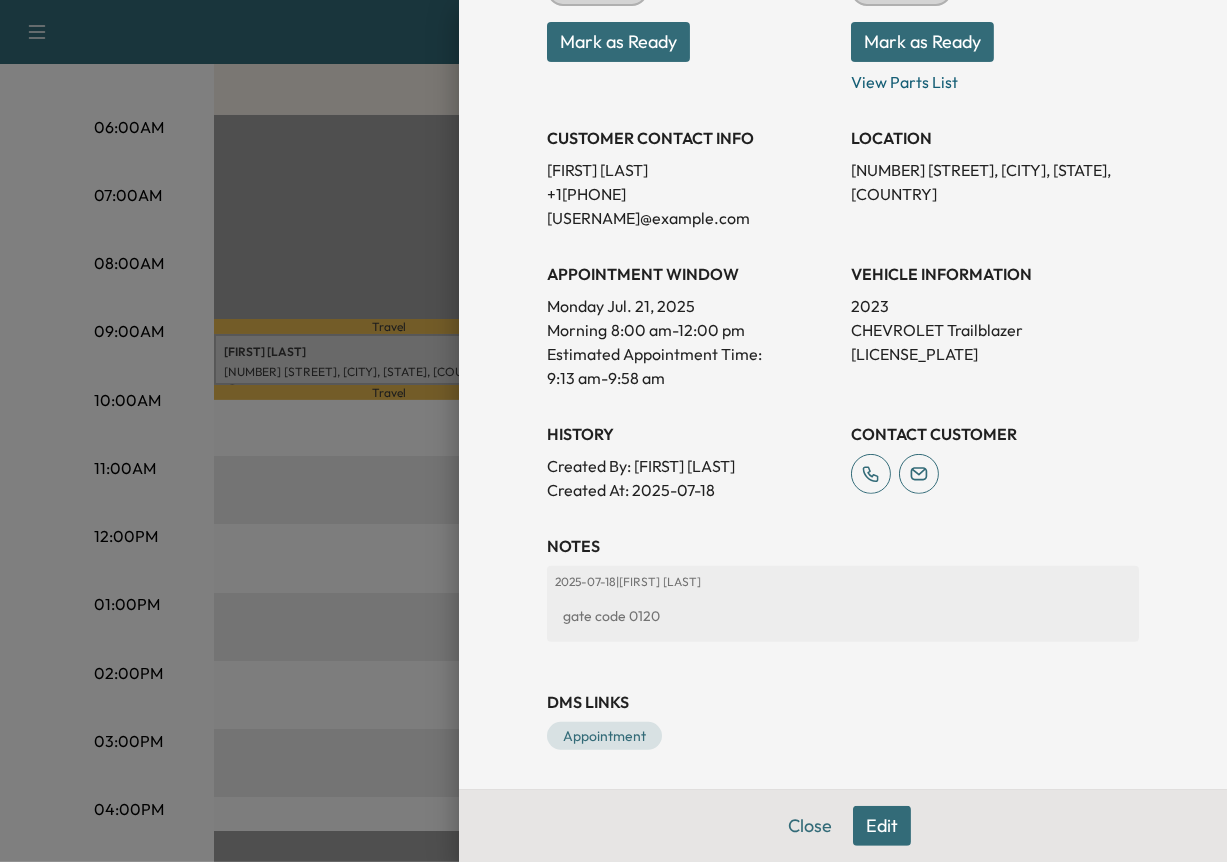 click on "Edit" at bounding box center [882, 826] 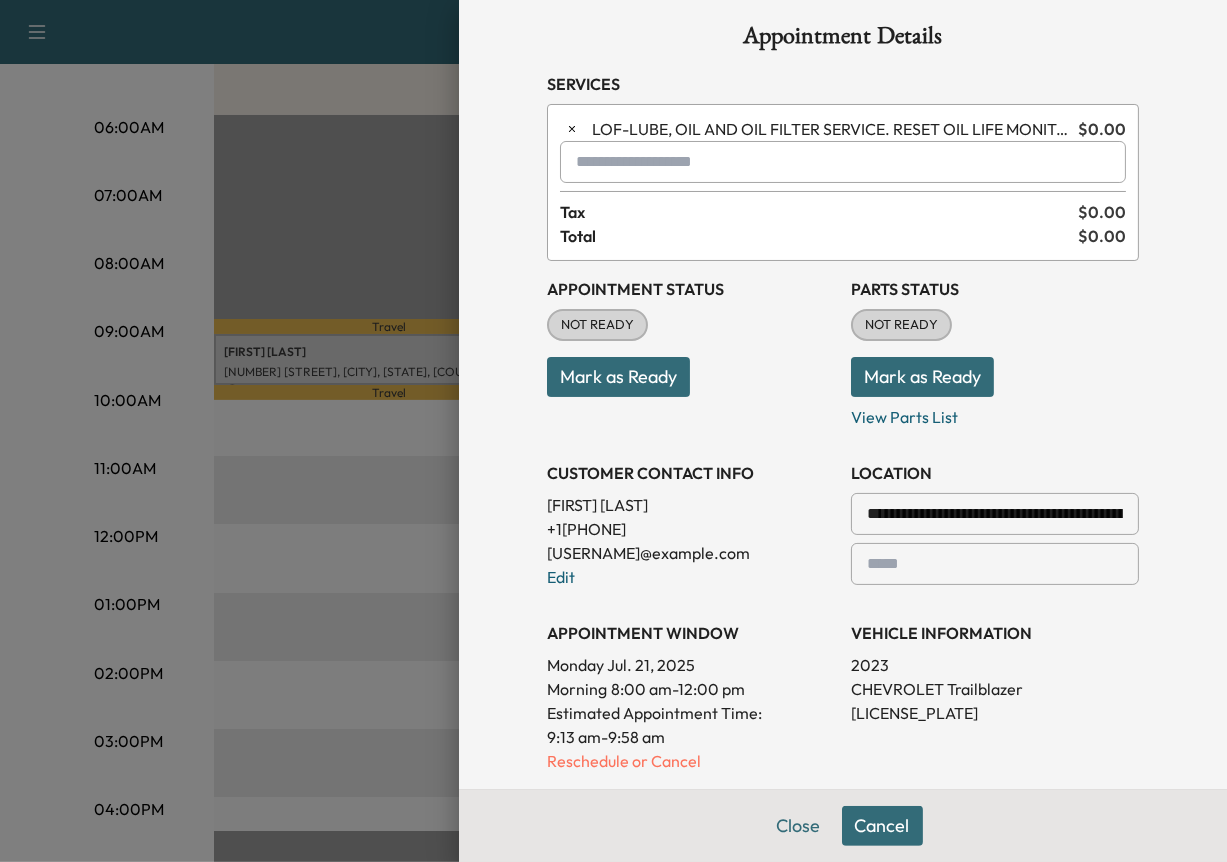 scroll, scrollTop: 0, scrollLeft: 0, axis: both 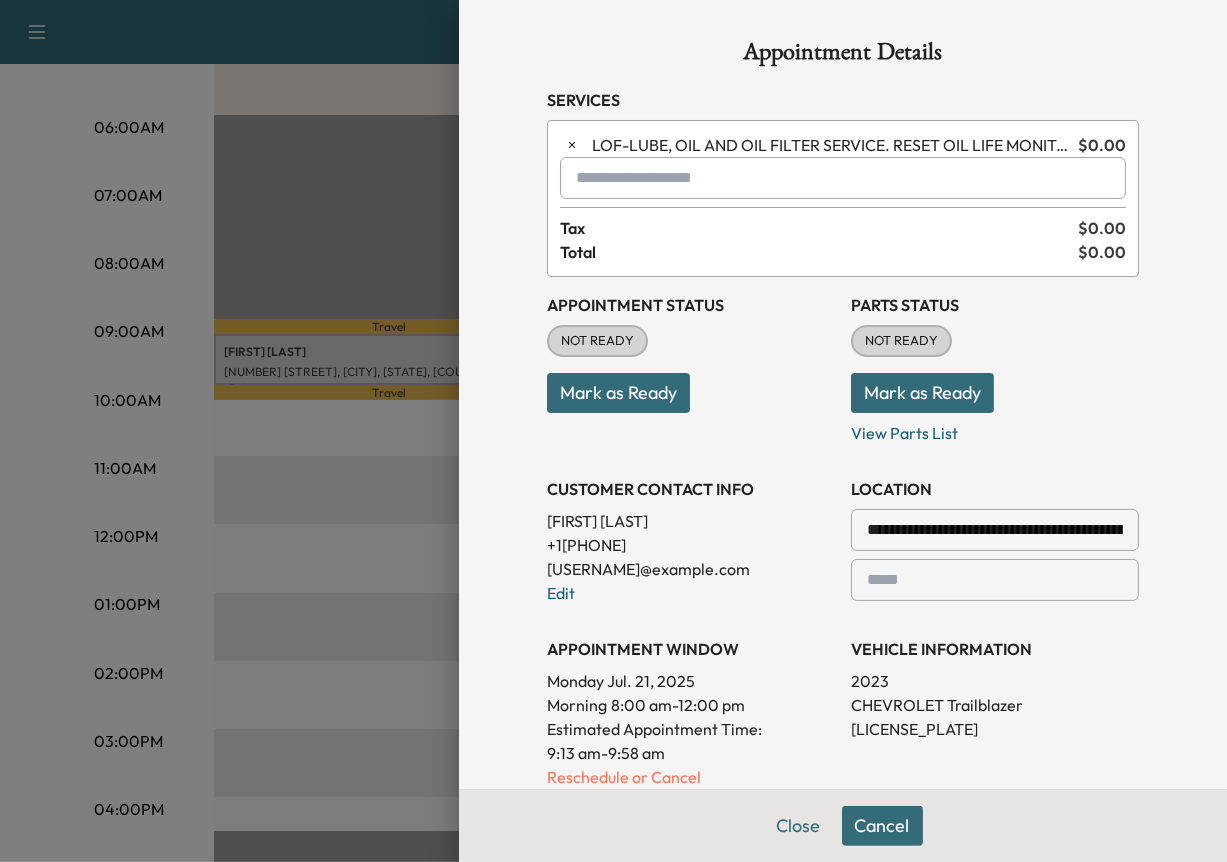 click on "Mark as Ready" at bounding box center [691, 385] 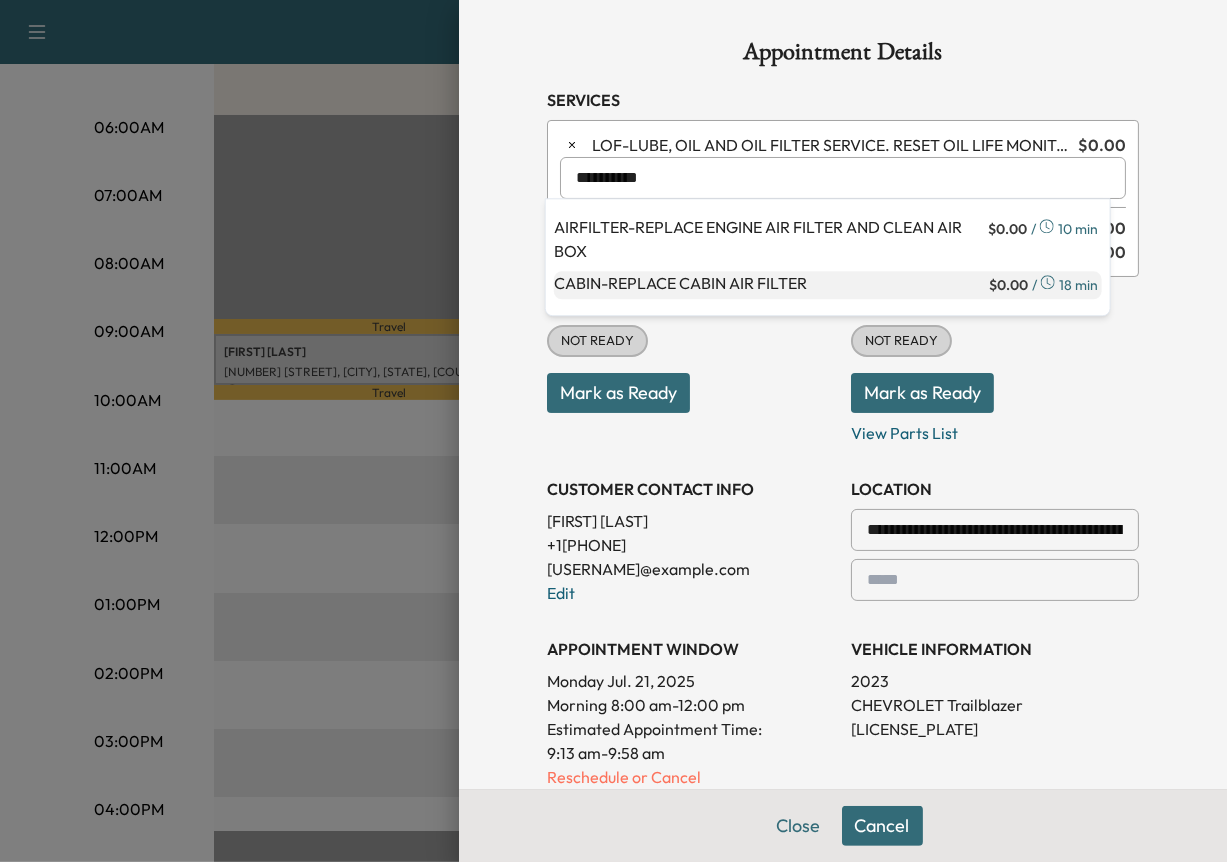 click on "CABIN  -  REPLACE CABIN AIR FILTER" at bounding box center (769, 285) 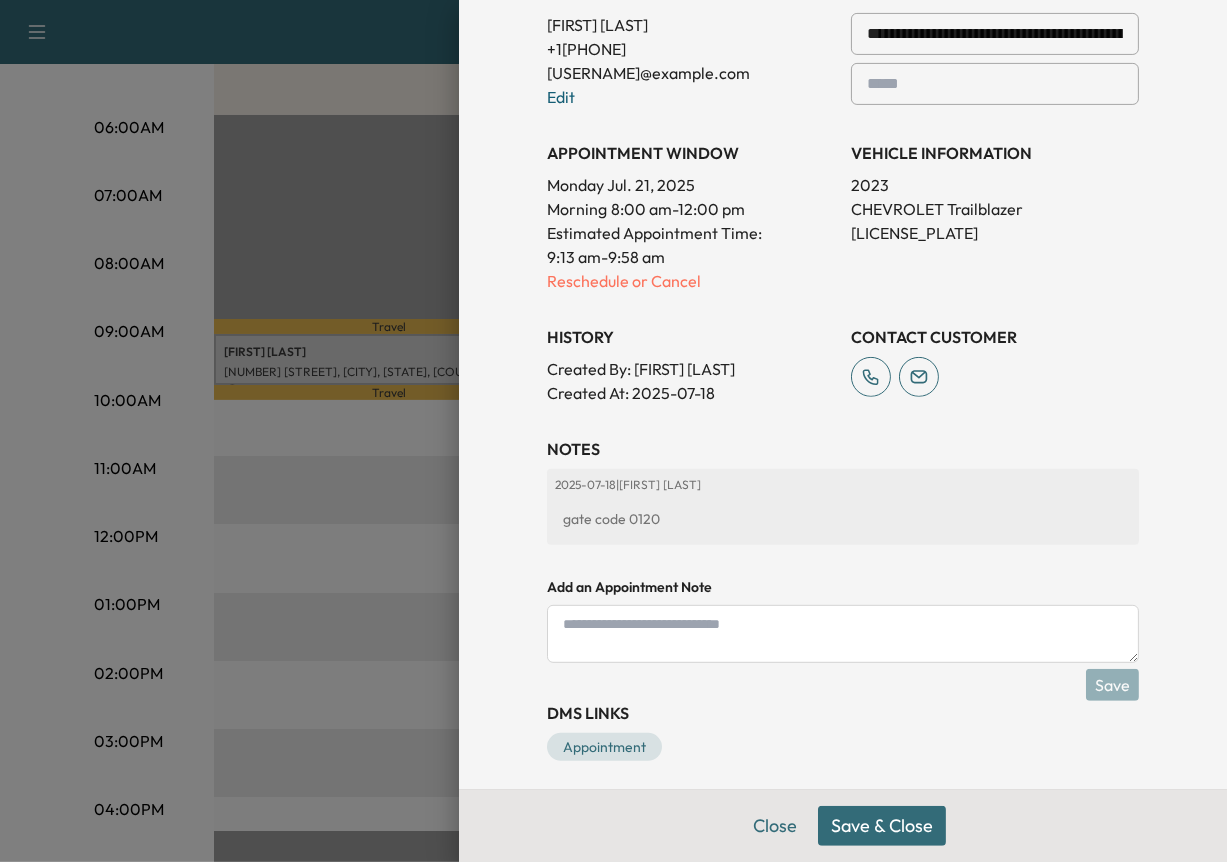 scroll, scrollTop: 531, scrollLeft: 0, axis: vertical 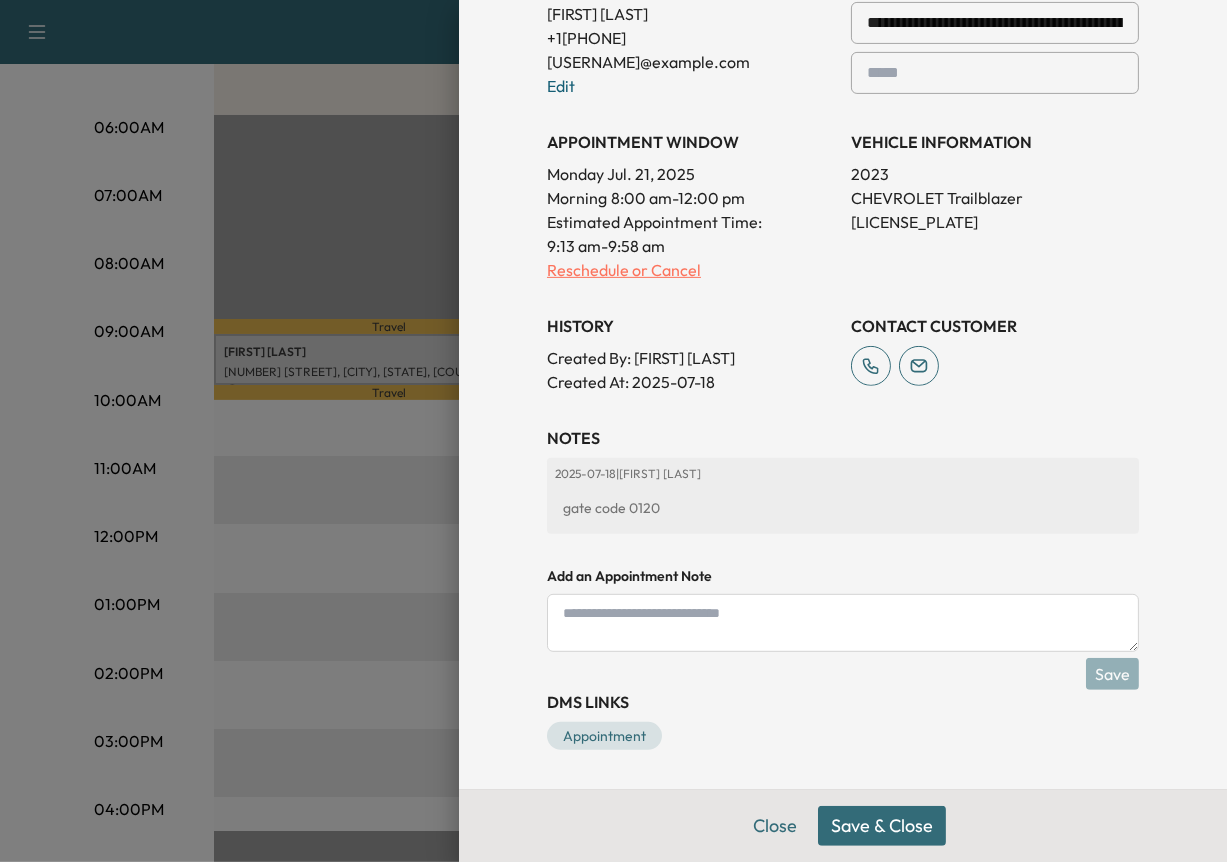 type on "**********" 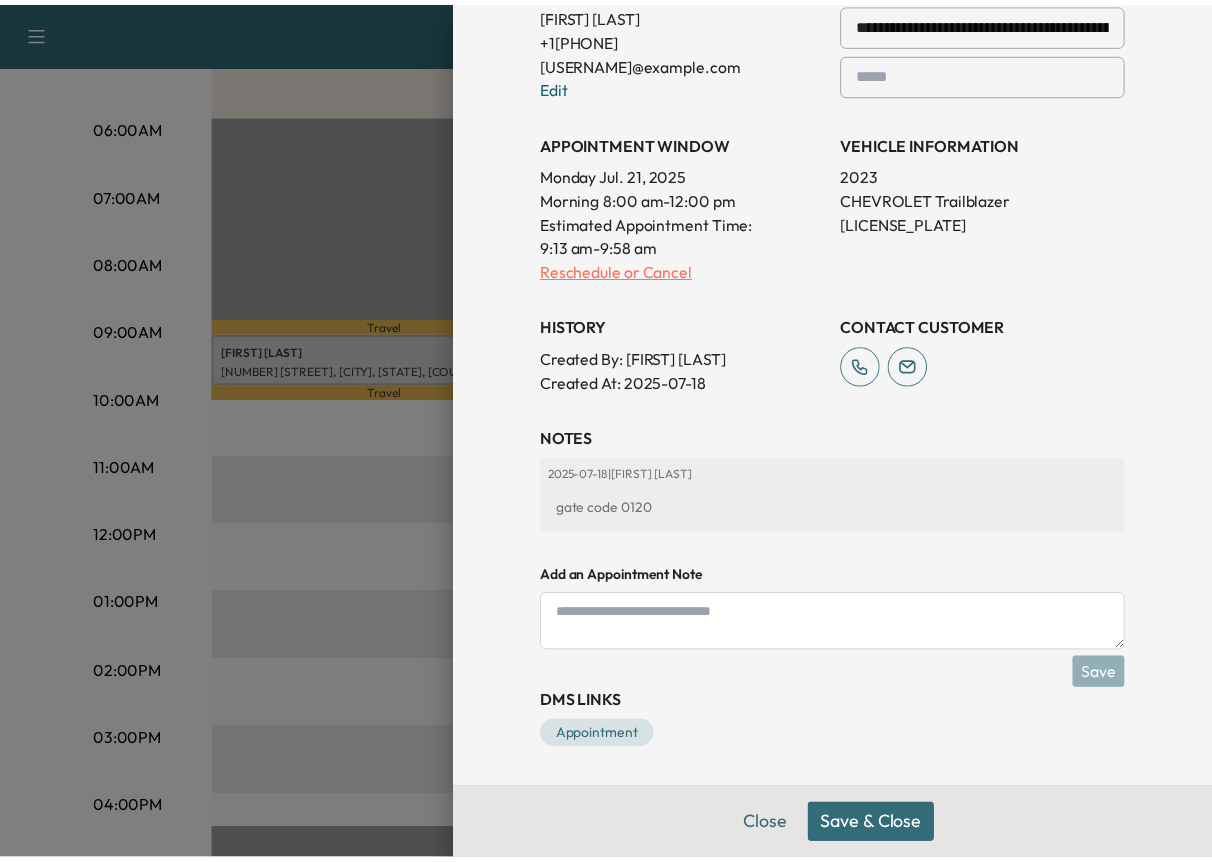 scroll, scrollTop: 0, scrollLeft: 0, axis: both 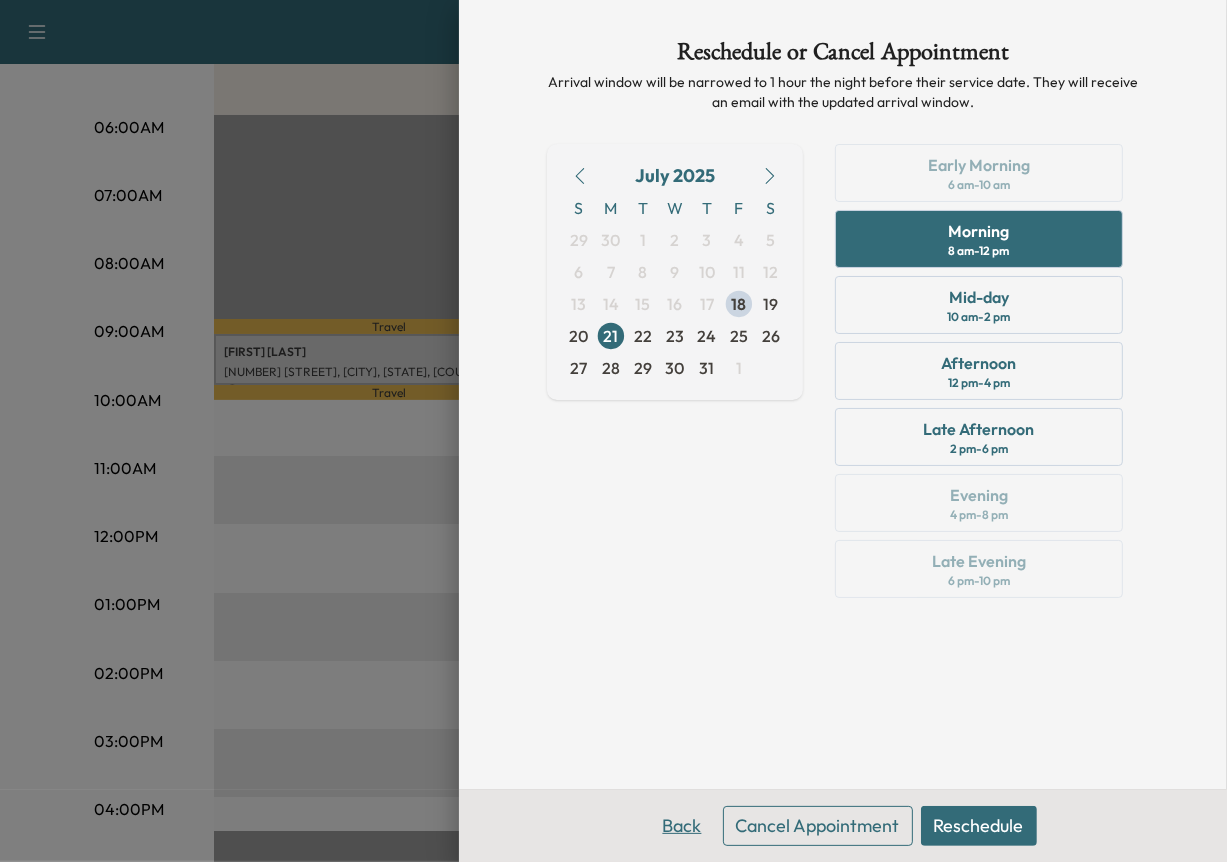 click on "Back" at bounding box center (682, 826) 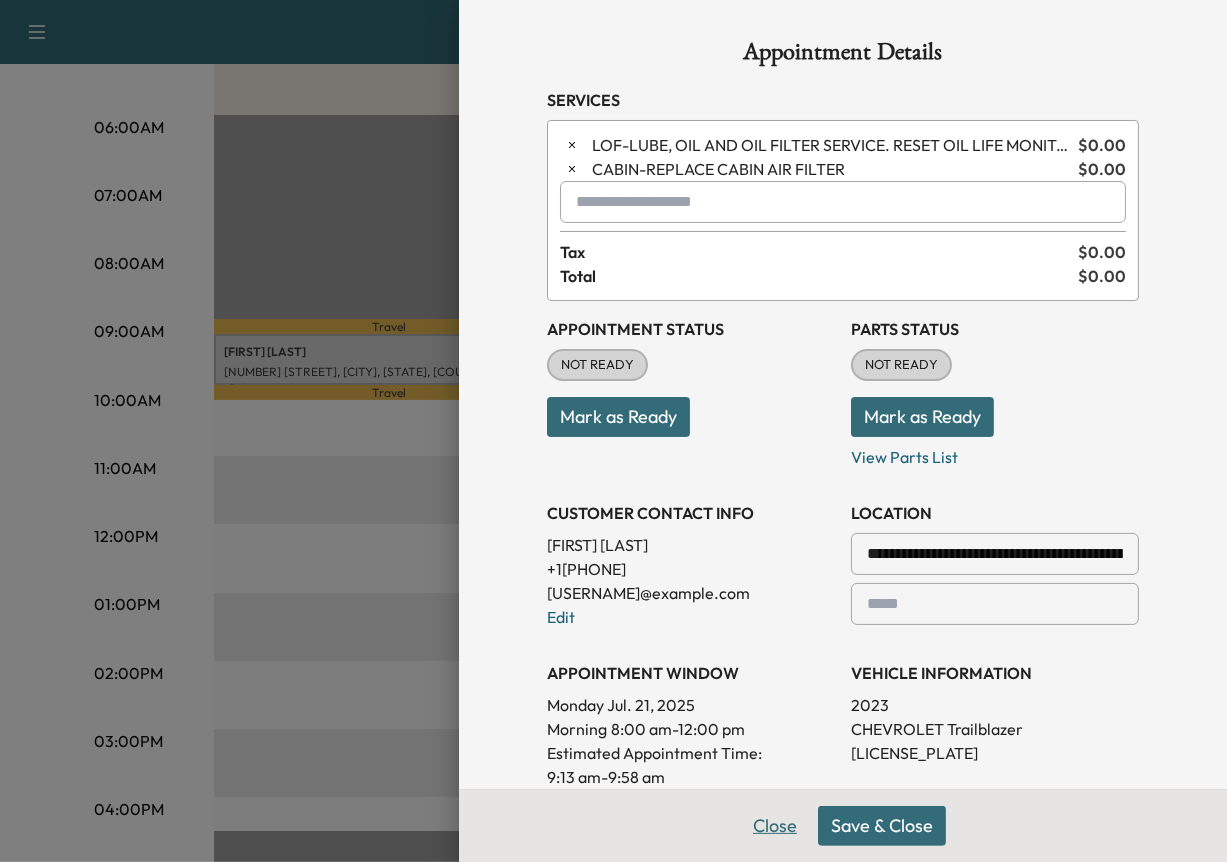 click on "Close" at bounding box center [775, 826] 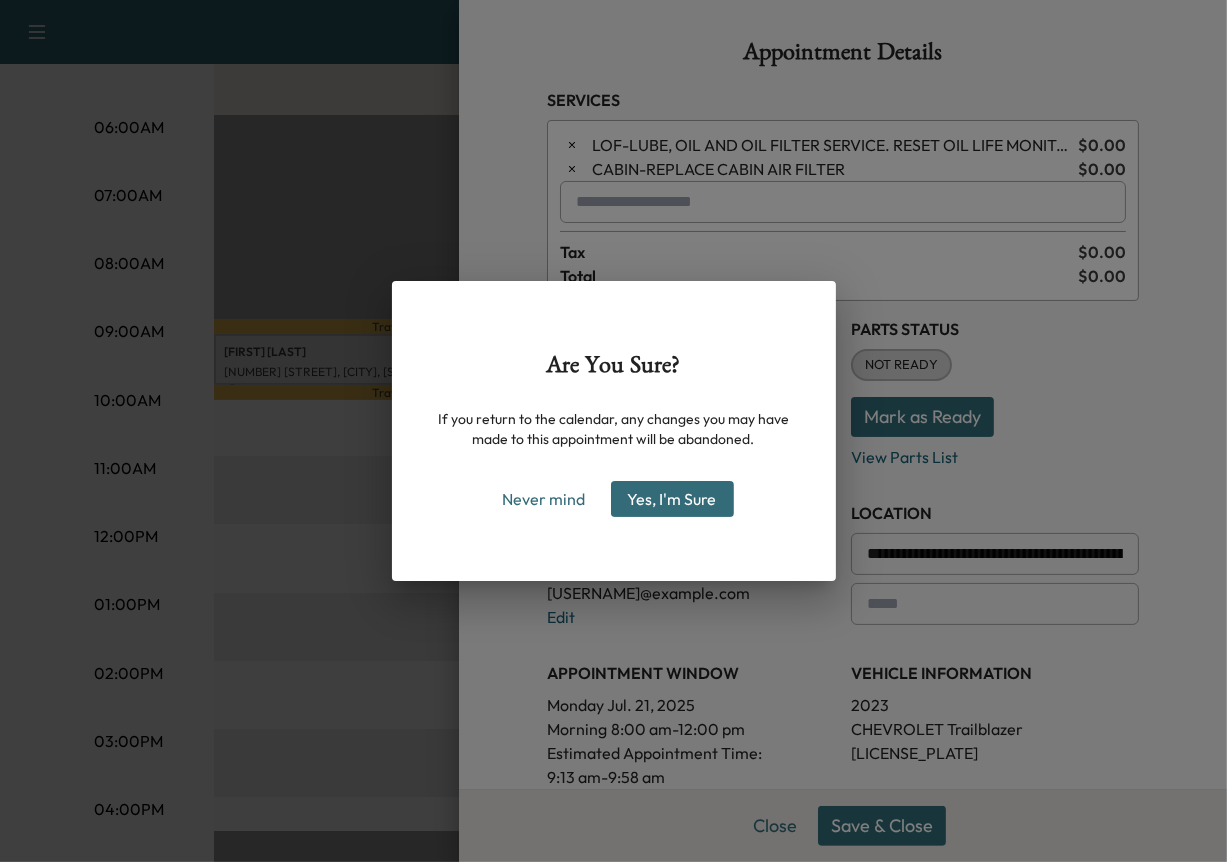 click on "Yes, I'm Sure" at bounding box center [672, 499] 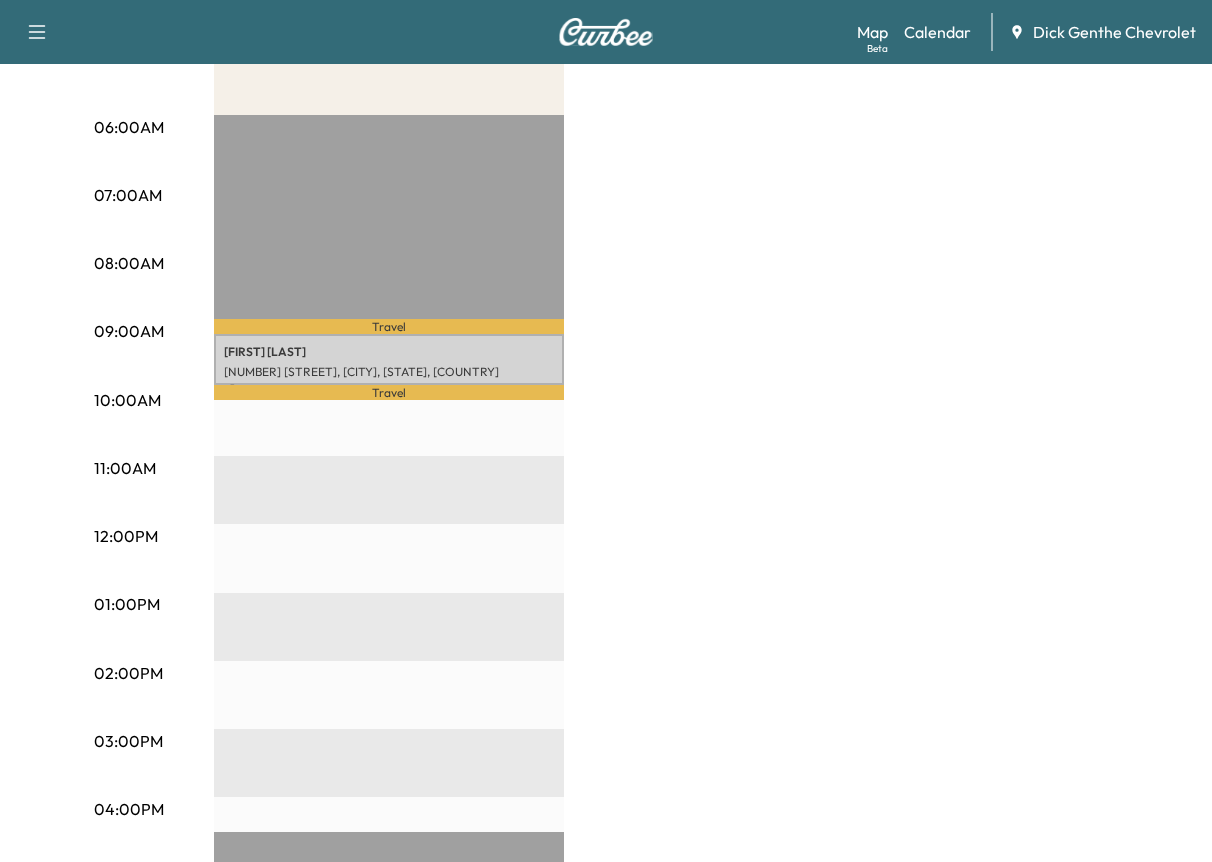click 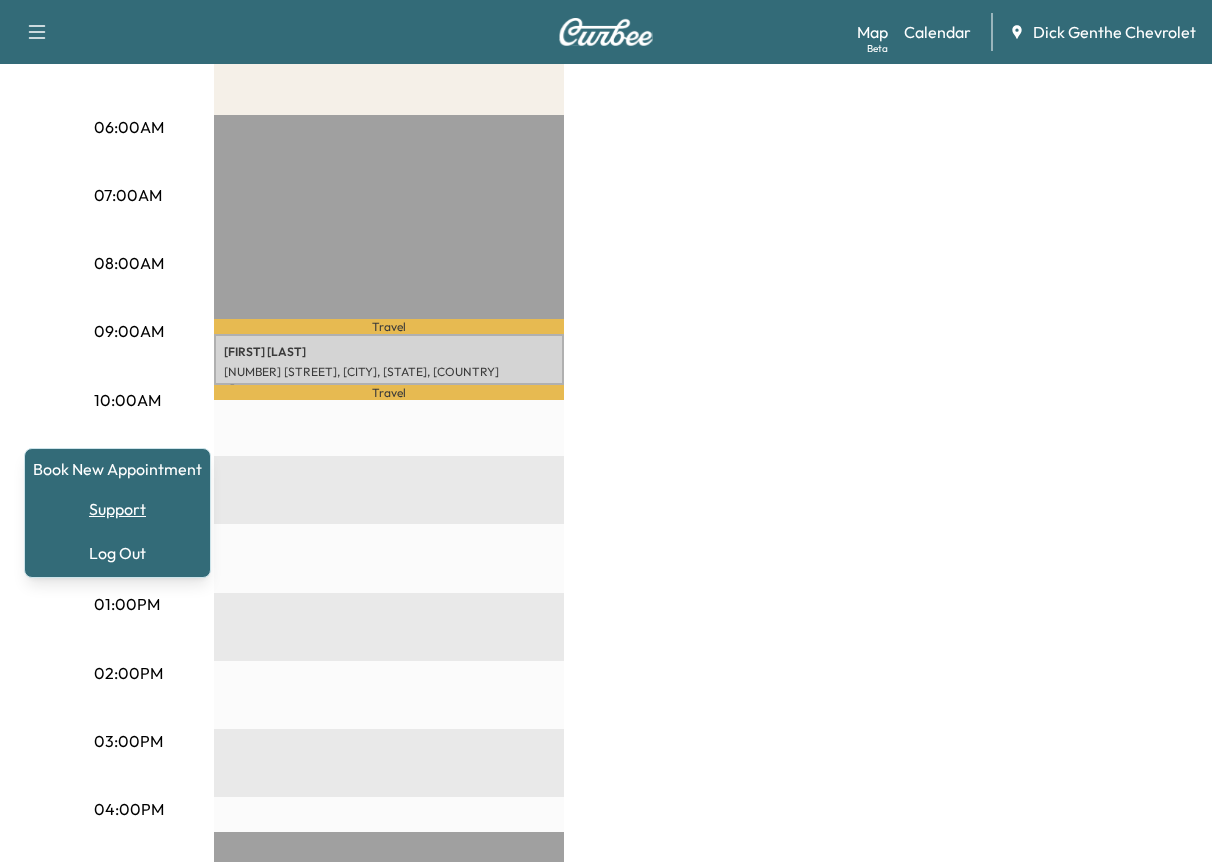 click on "Support" at bounding box center (117, 509) 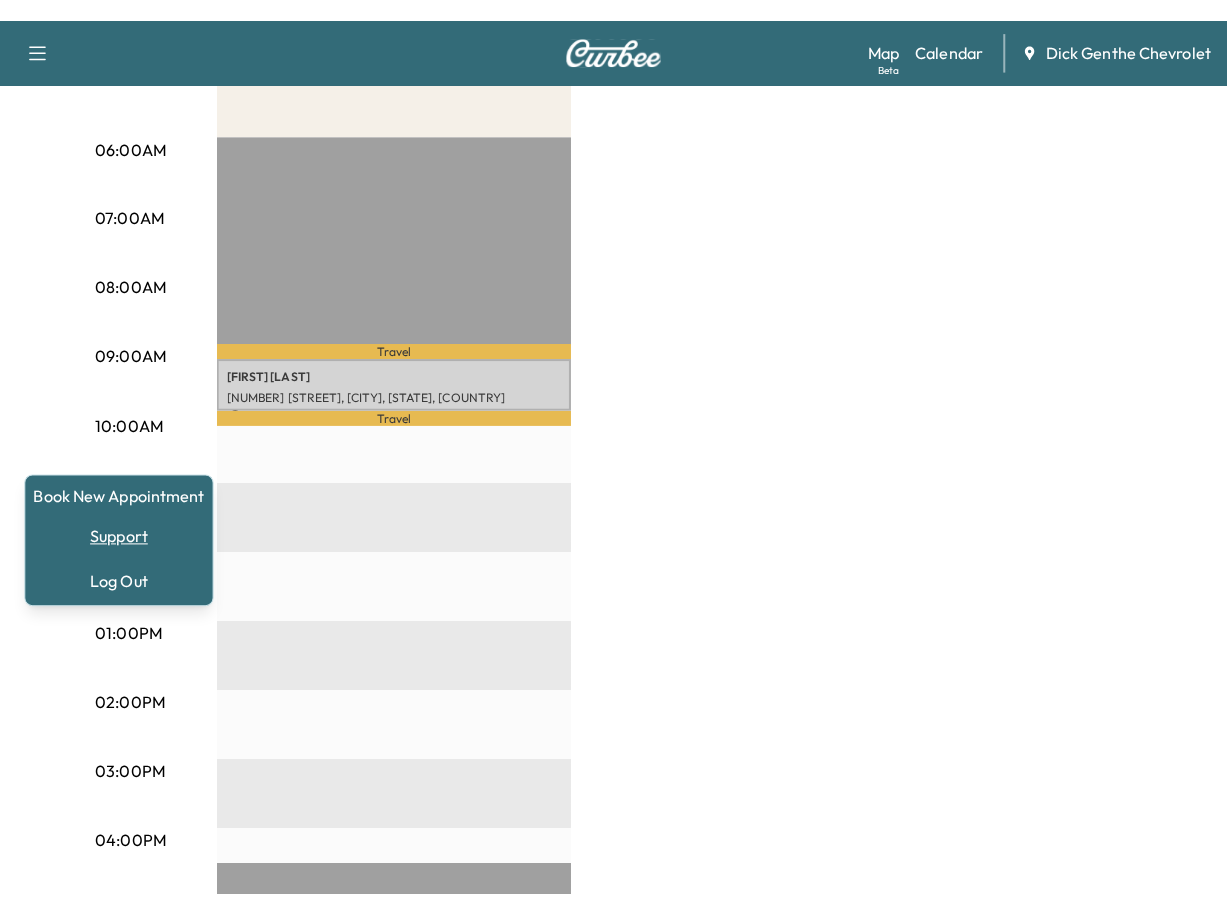 scroll, scrollTop: 0, scrollLeft: 0, axis: both 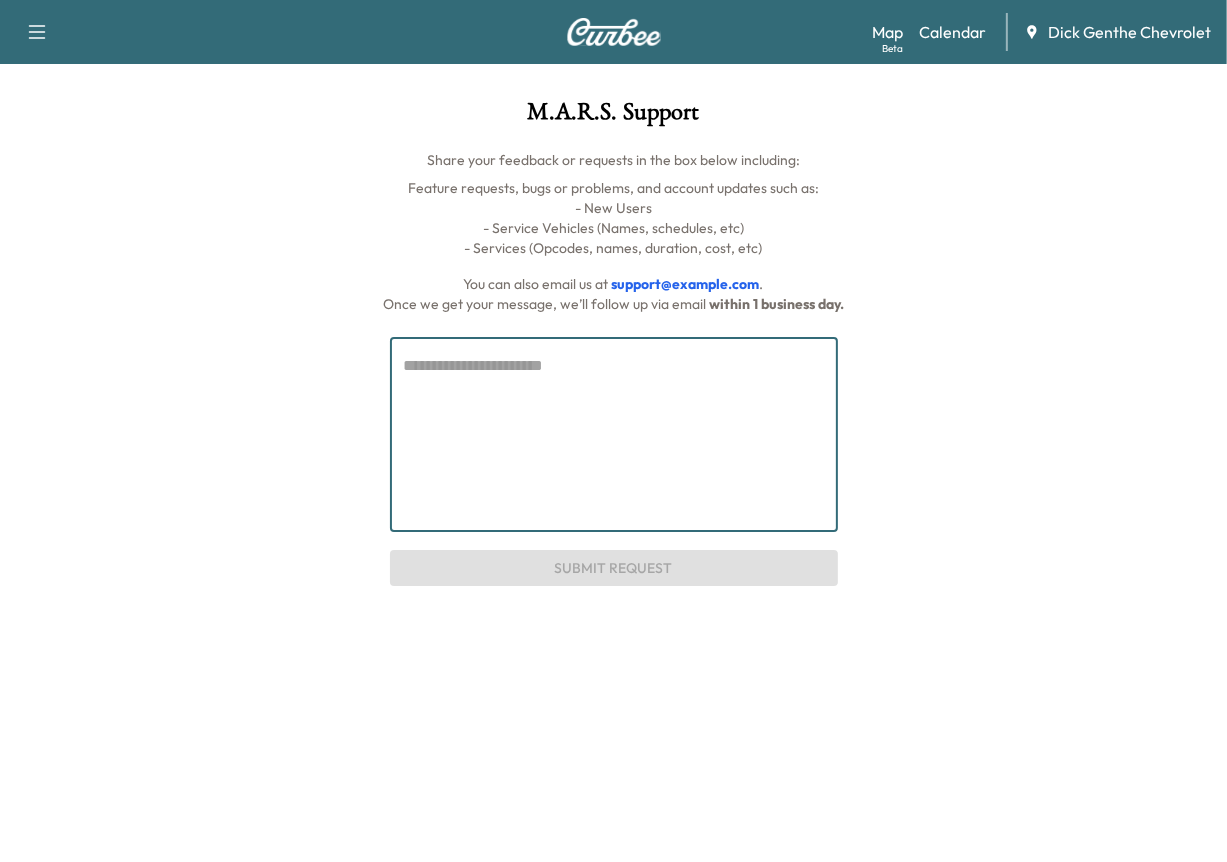click at bounding box center (614, 434) 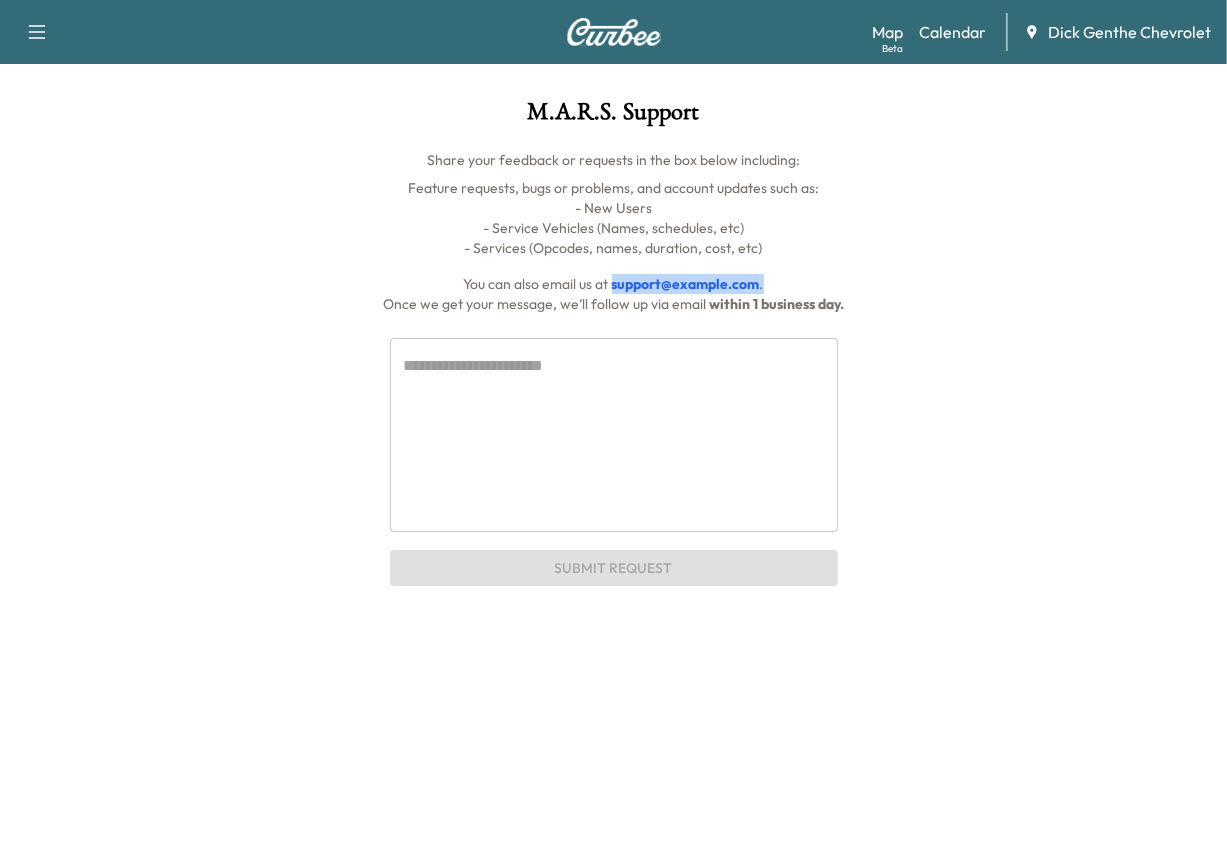 drag, startPoint x: 774, startPoint y: 287, endPoint x: 619, endPoint y: 262, distance: 157.00319 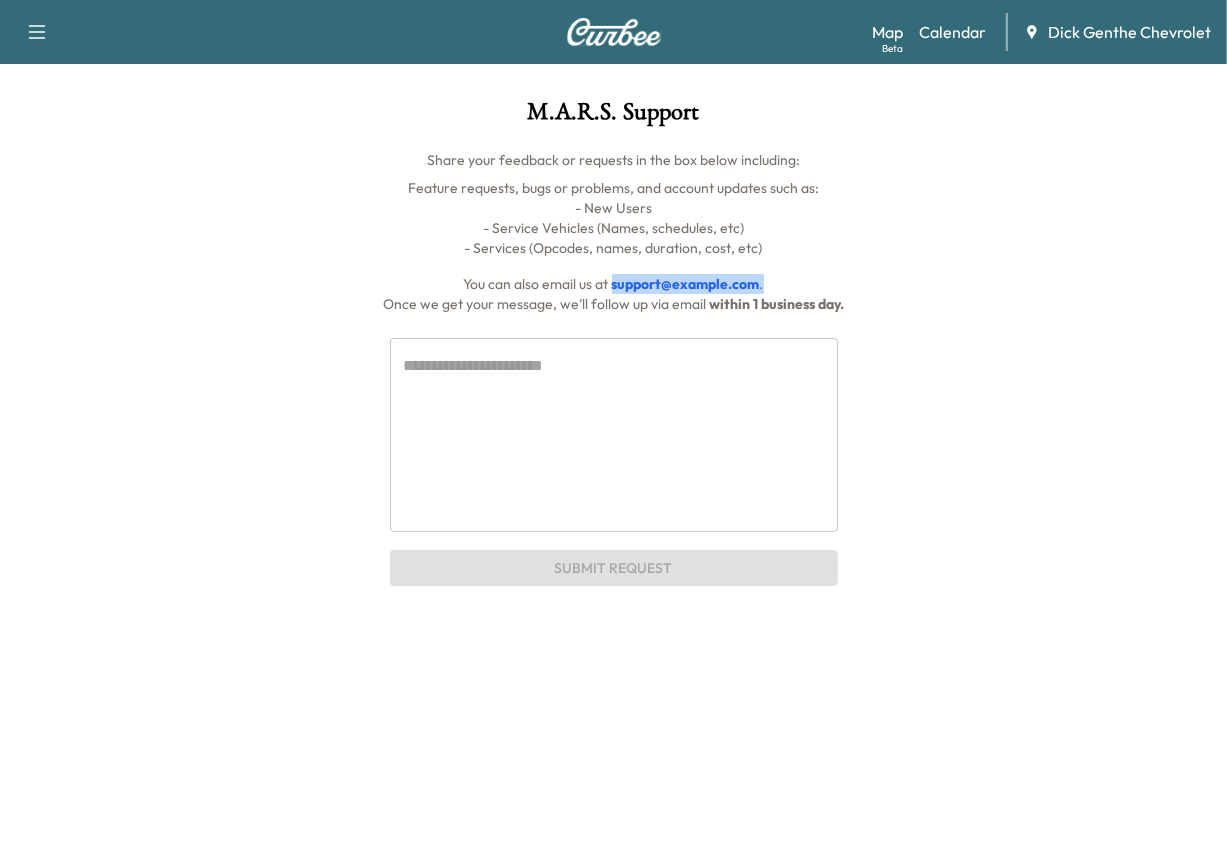 click on "You can also email us at support@example.com . Once we get your message, we’ll follow up via email within 1 business day." at bounding box center (614, 232) 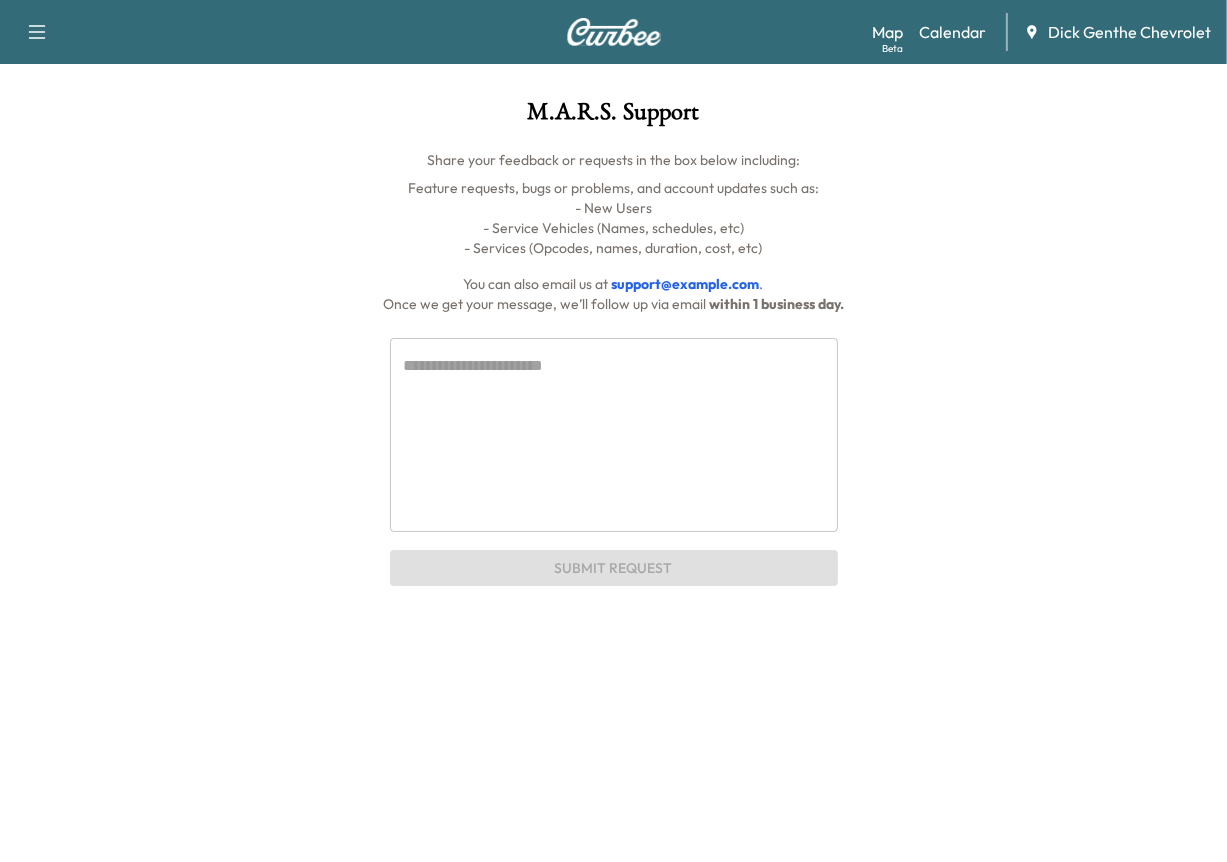 click on "You can also email us at support@example.com ." at bounding box center (614, 284) 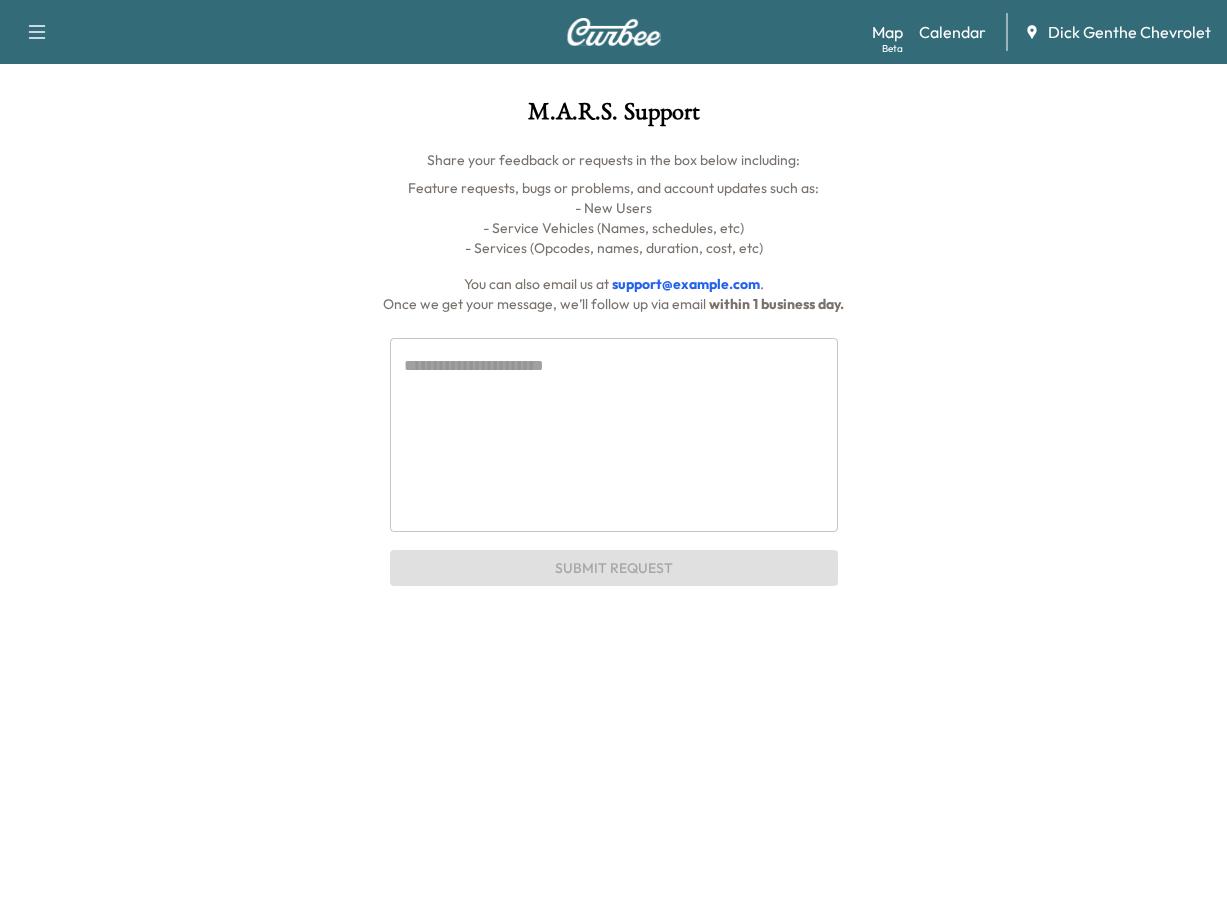 click on "Feature requests, bugs or problems, and account updates such as:" at bounding box center (614, 188) 